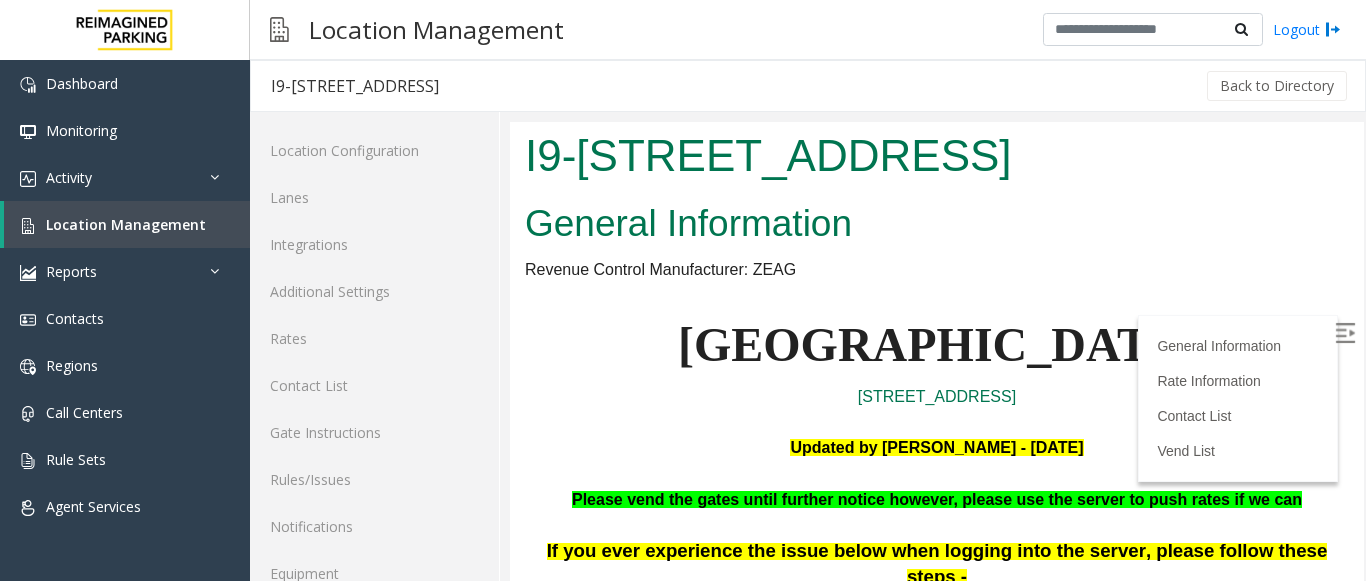 scroll, scrollTop: 1900, scrollLeft: 0, axis: vertical 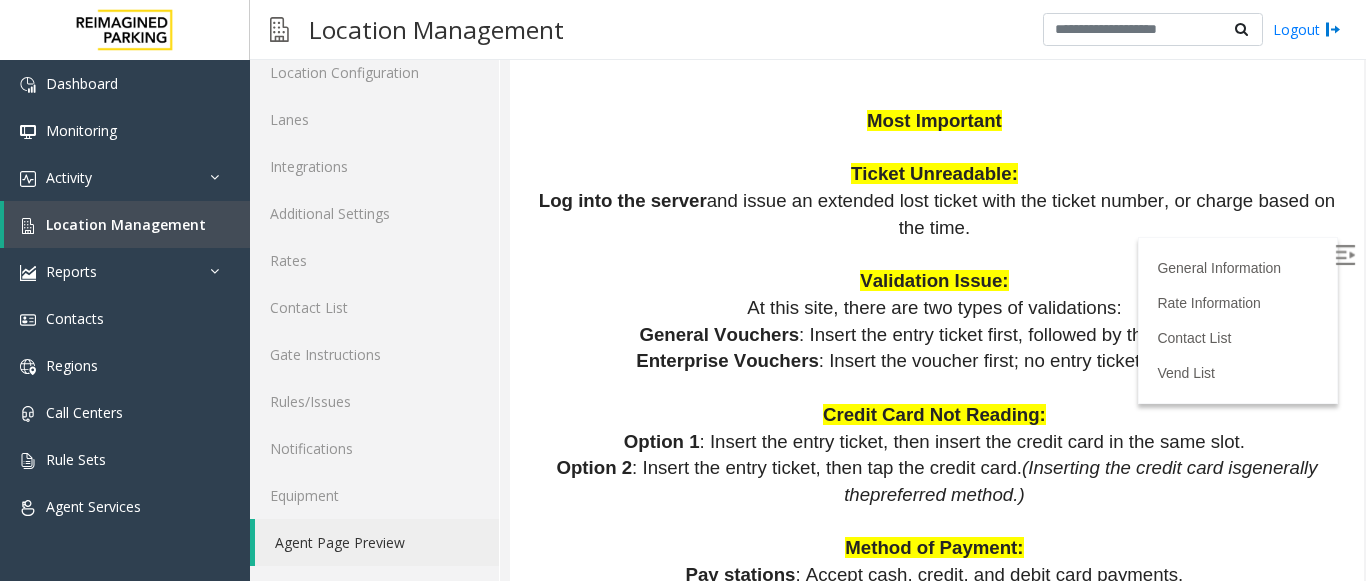 drag, startPoint x: 1346, startPoint y: 202, endPoint x: 1861, endPoint y: 247, distance: 516.9623 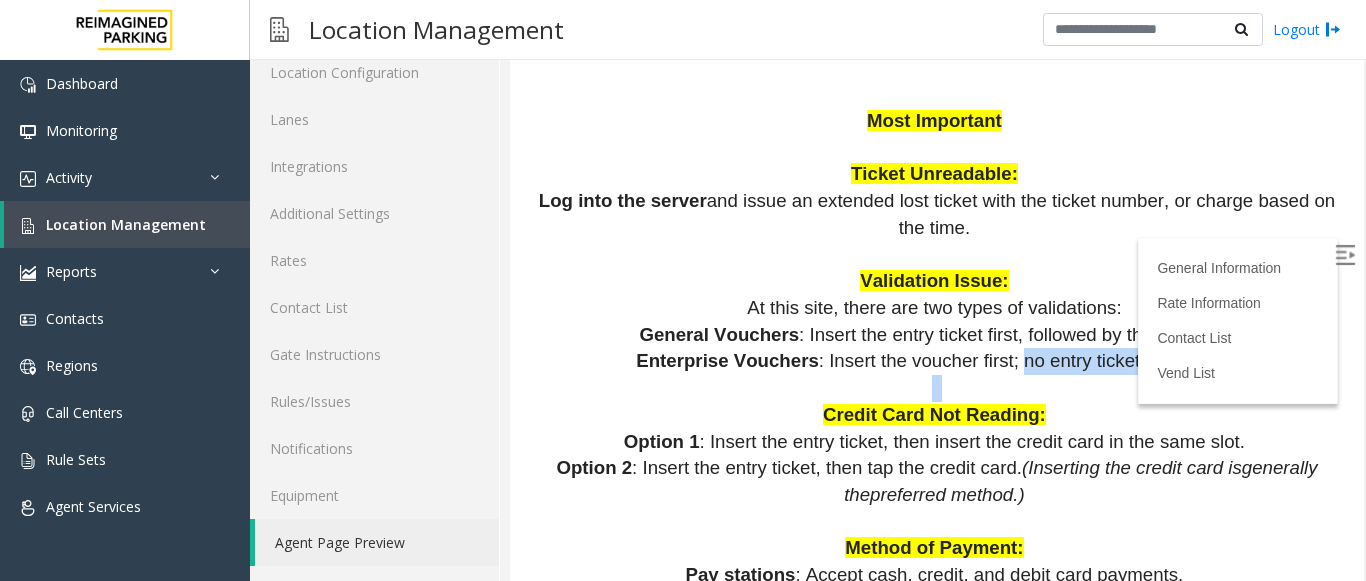 drag, startPoint x: 994, startPoint y: 337, endPoint x: 1175, endPoint y: 347, distance: 181.27603 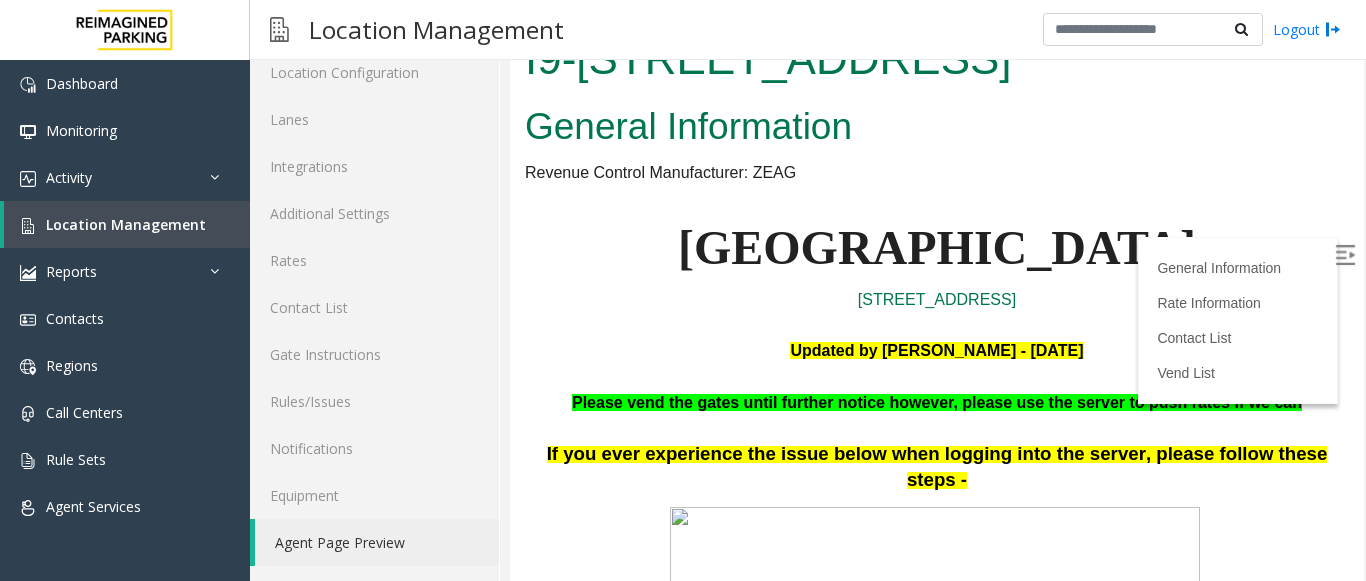 scroll, scrollTop: 0, scrollLeft: 0, axis: both 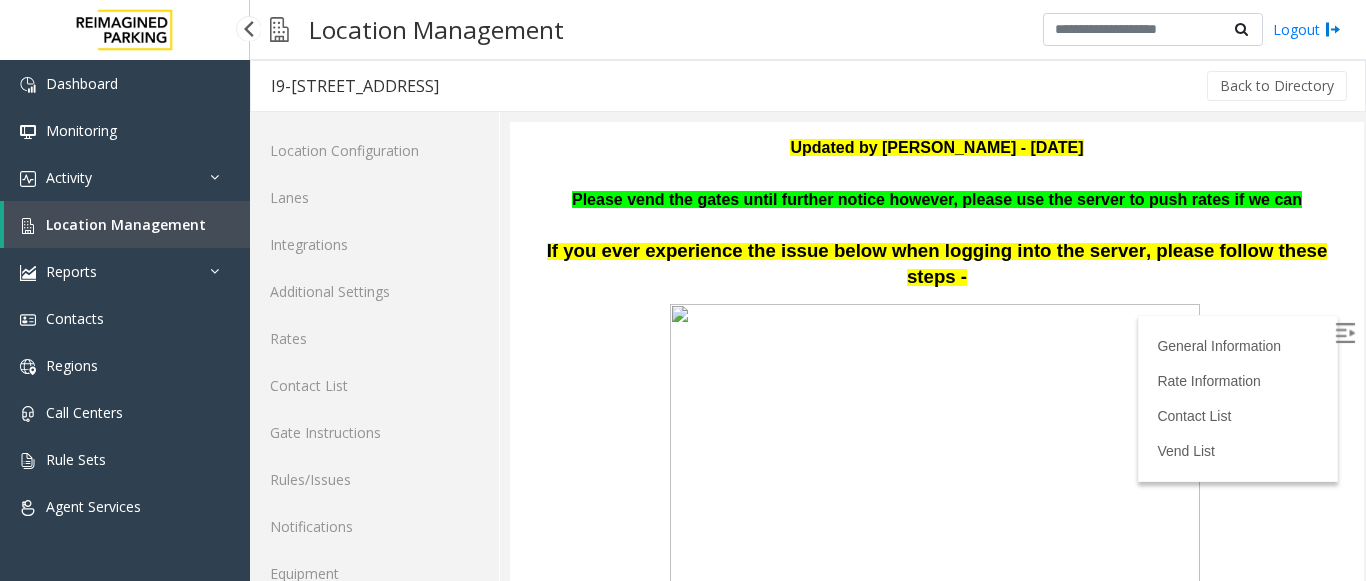 click on "Location Management" at bounding box center (127, 224) 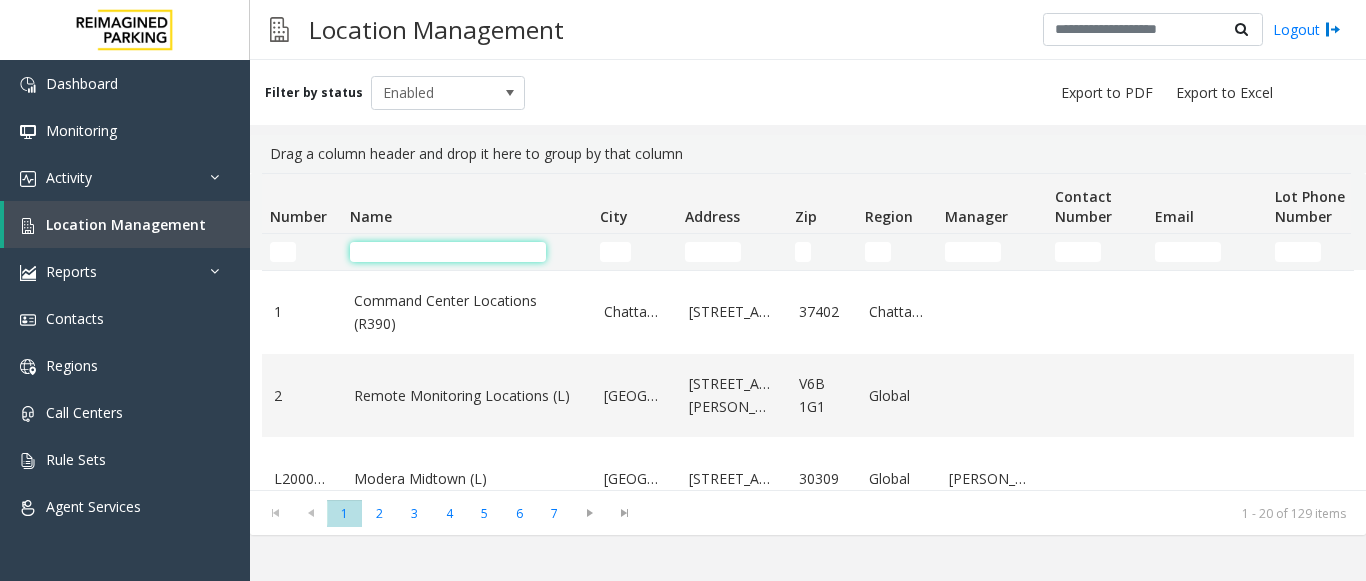 click 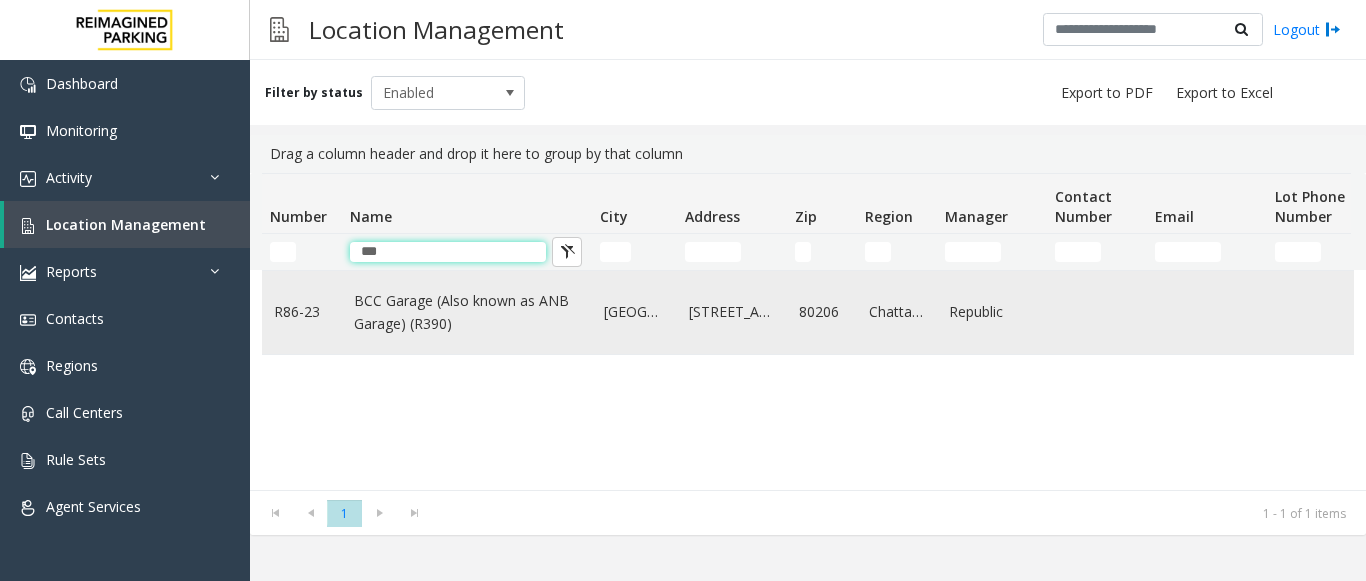 type on "***" 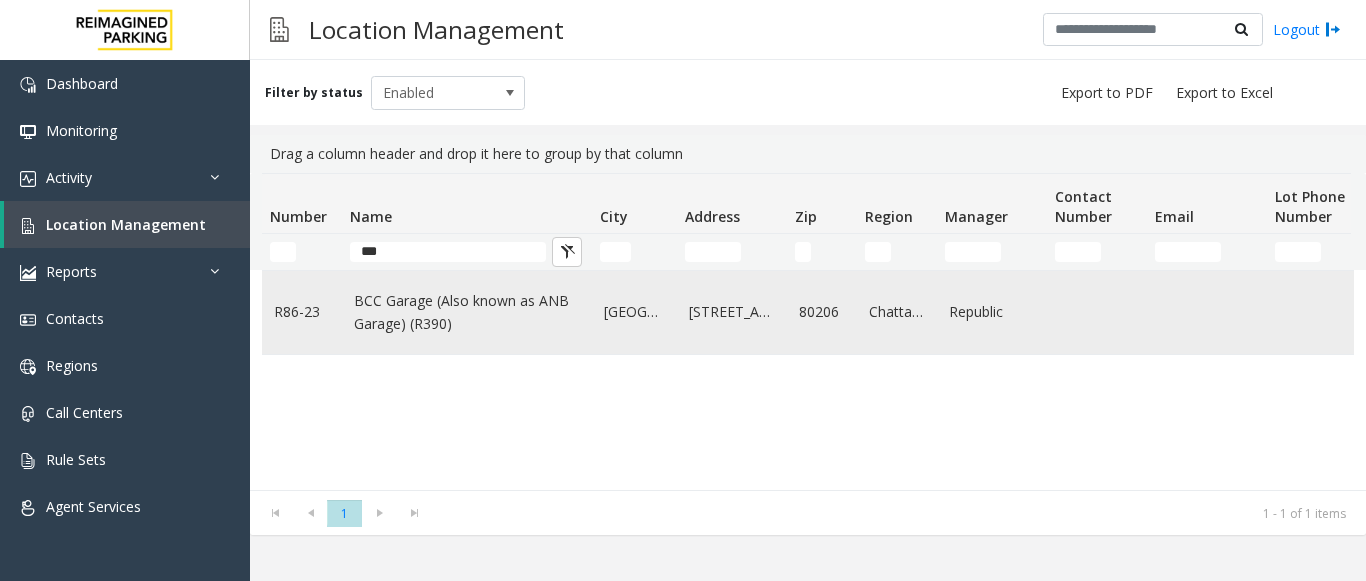click on "BCC Garage (Also known as ANB Garage) (R390)" 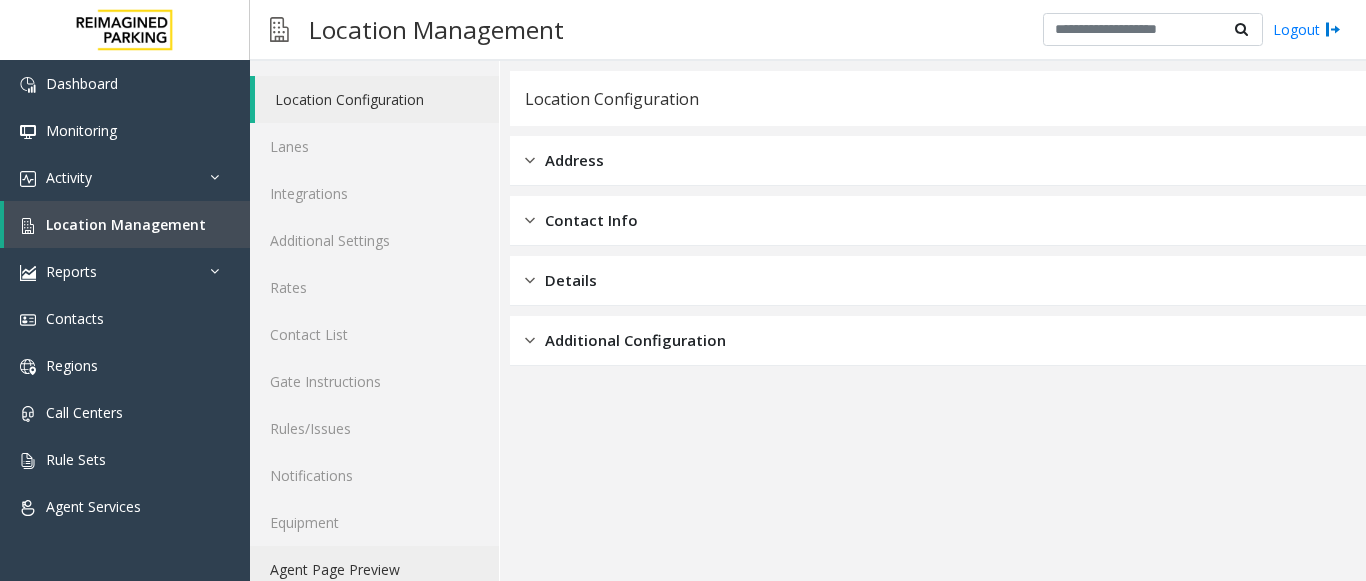 scroll, scrollTop: 78, scrollLeft: 0, axis: vertical 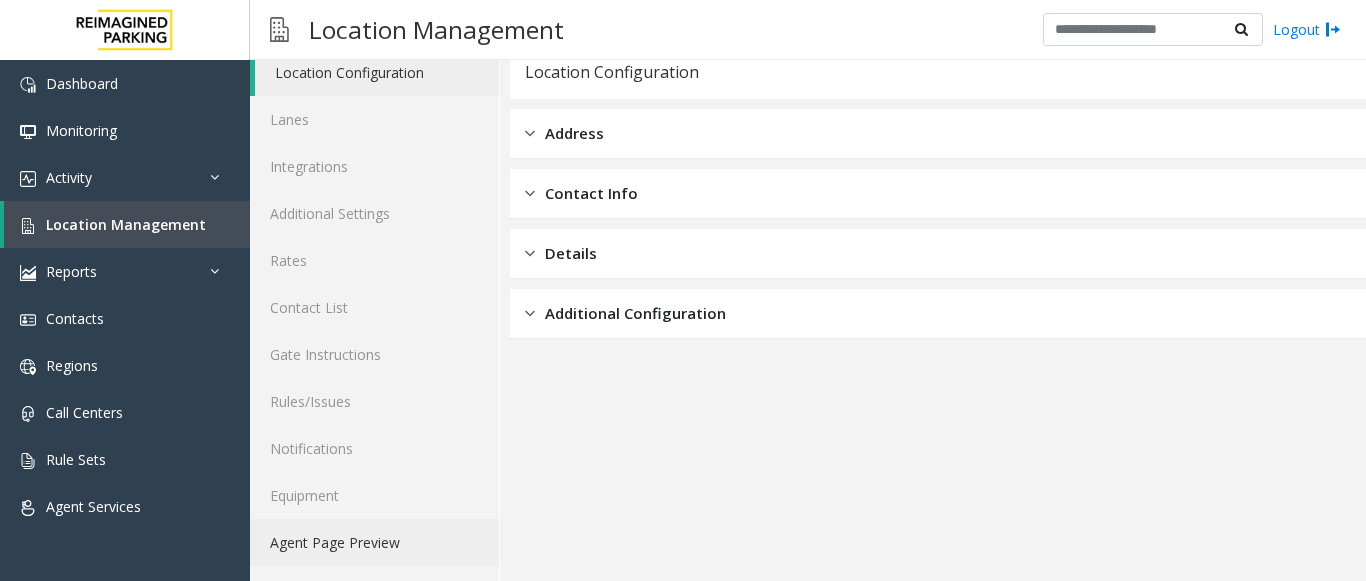click on "Agent Page Preview" 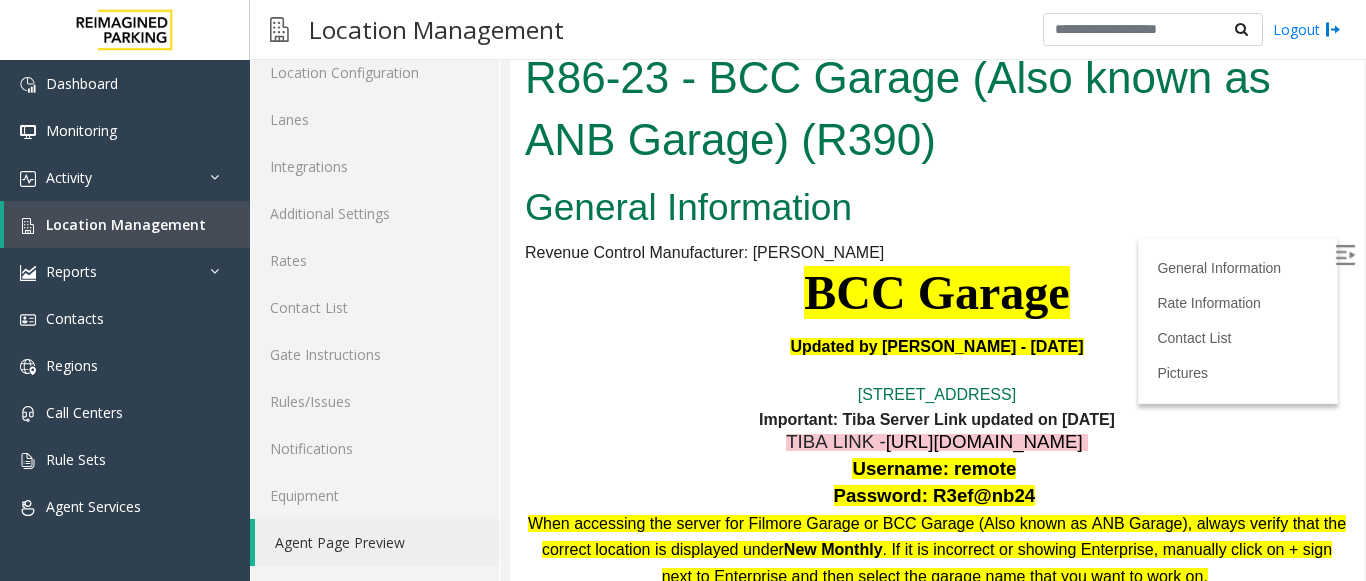 scroll, scrollTop: 0, scrollLeft: 0, axis: both 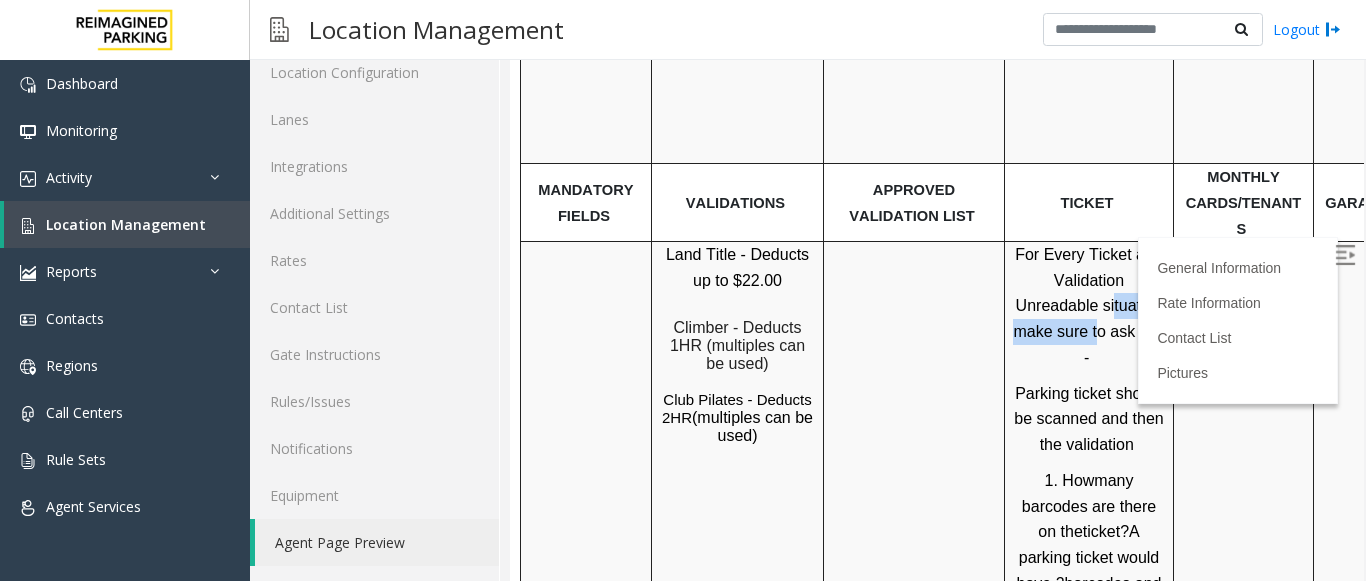 drag, startPoint x: 1028, startPoint y: 221, endPoint x: 1154, endPoint y: 238, distance: 127.141655 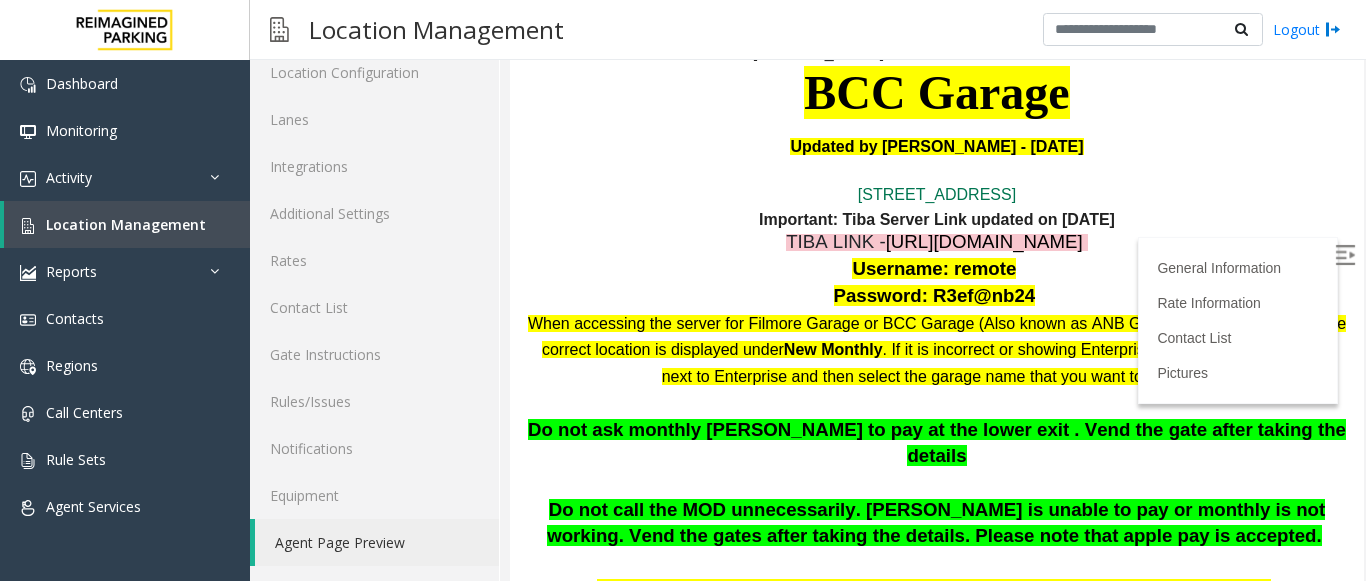 scroll, scrollTop: 300, scrollLeft: 0, axis: vertical 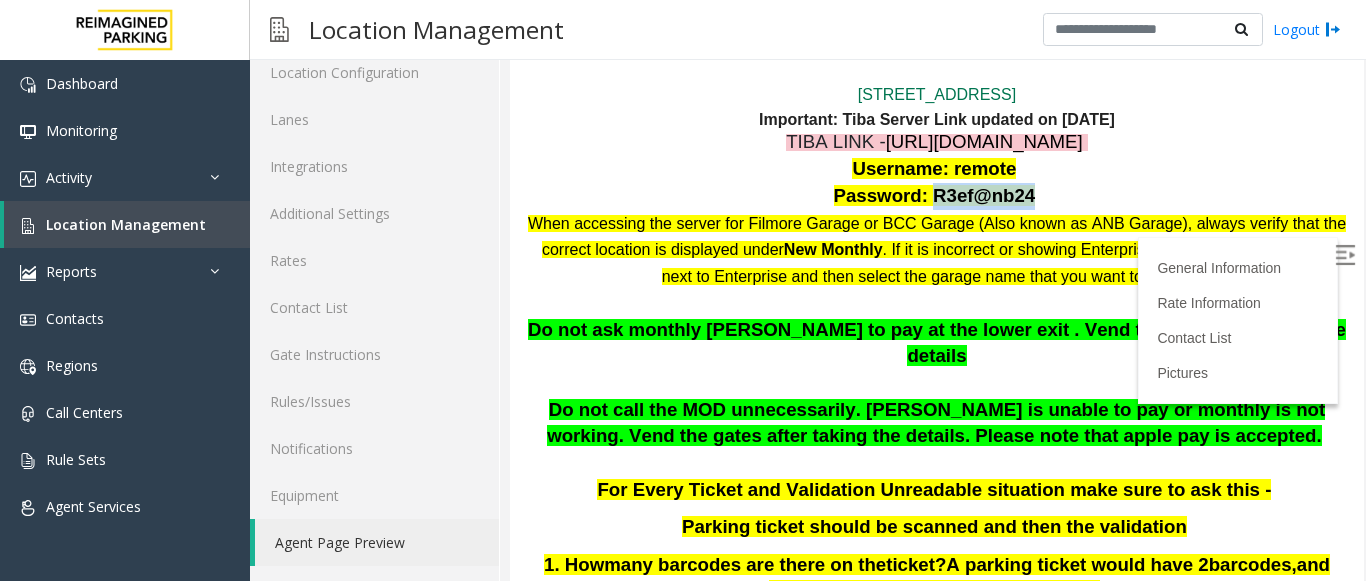 drag, startPoint x: 1004, startPoint y: 191, endPoint x: 919, endPoint y: 199, distance: 85.37564 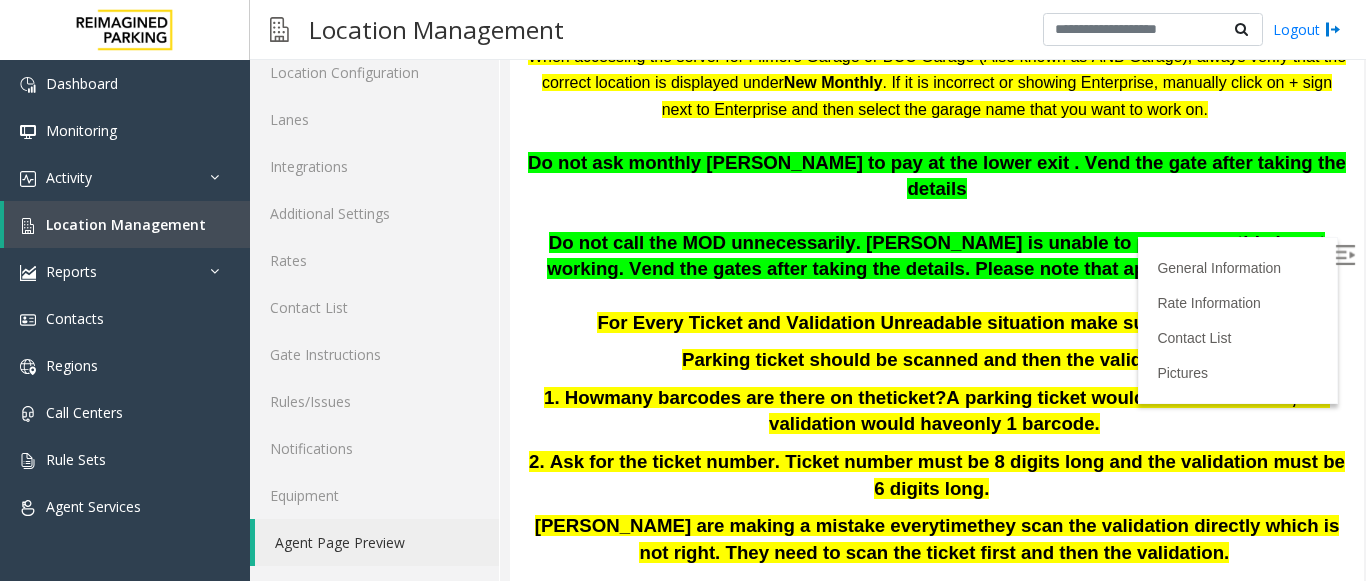 scroll, scrollTop: 600, scrollLeft: 0, axis: vertical 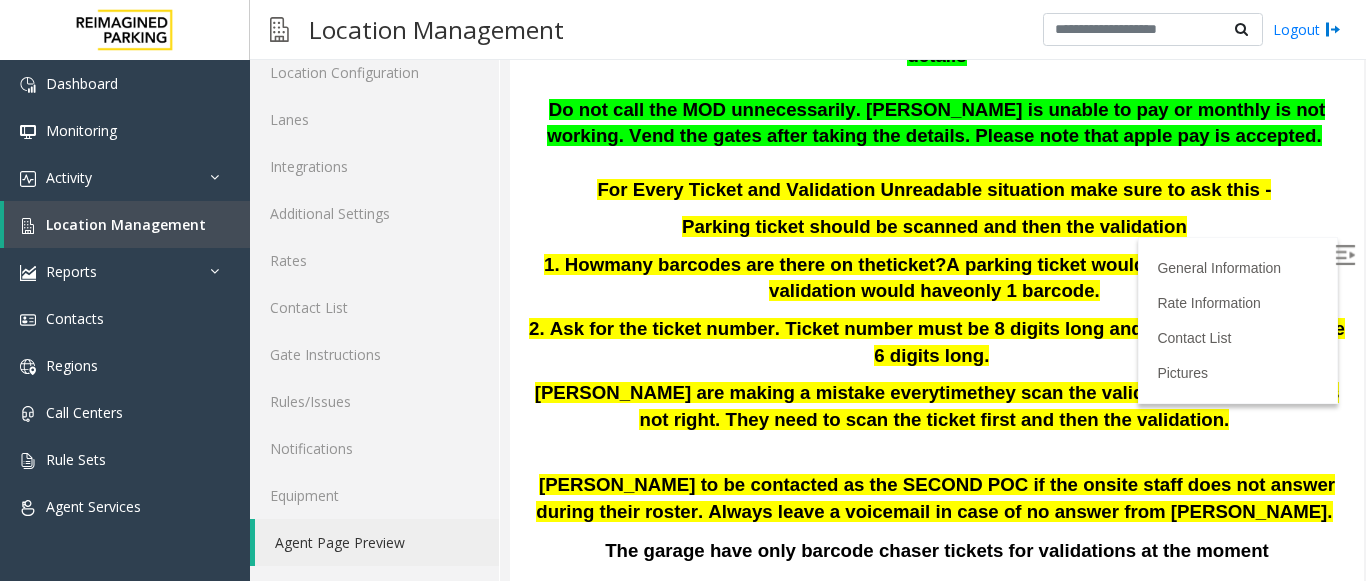 click at bounding box center [1347, 258] 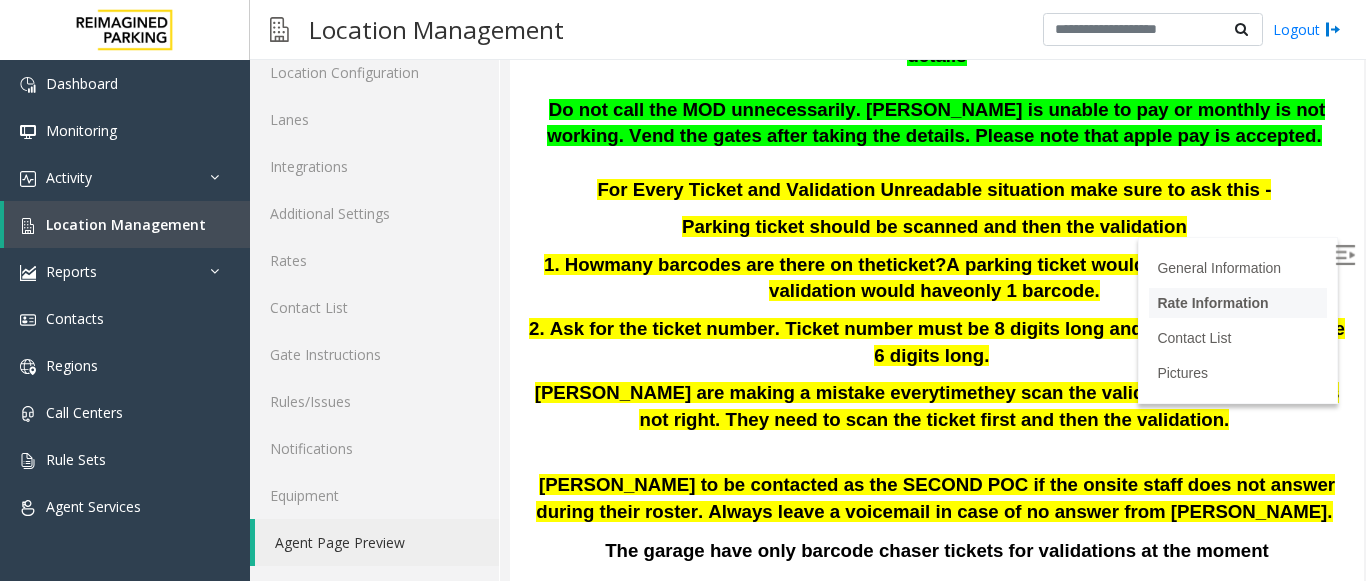 click on "Rate Information" at bounding box center [1238, 303] 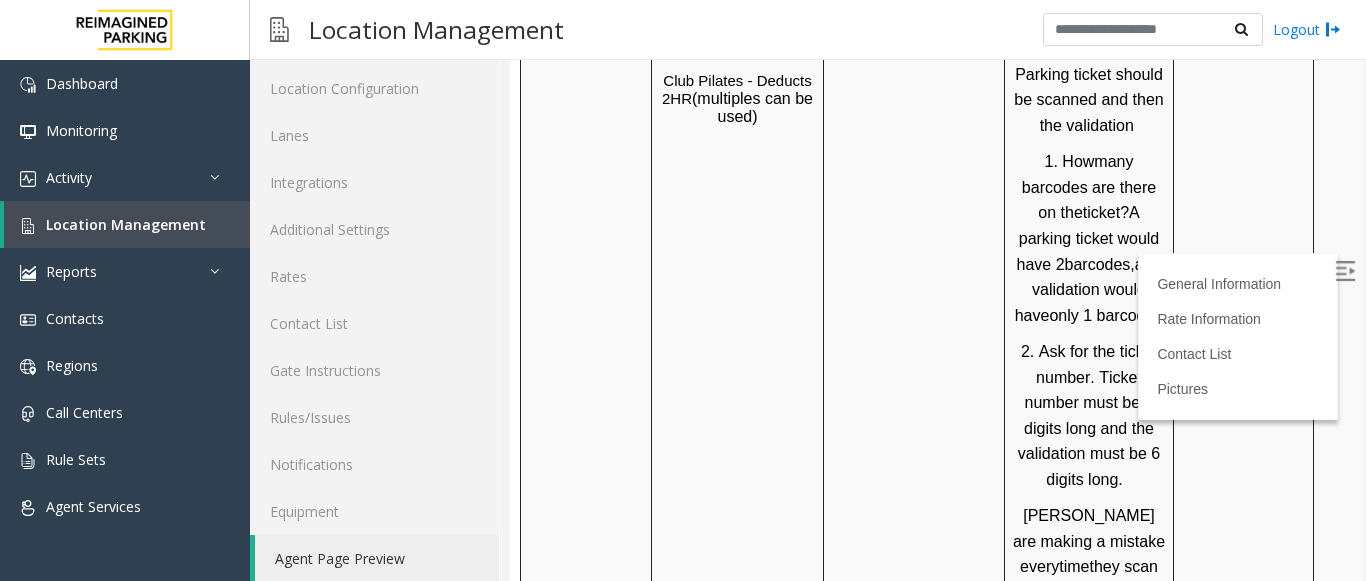 scroll, scrollTop: 1586, scrollLeft: 0, axis: vertical 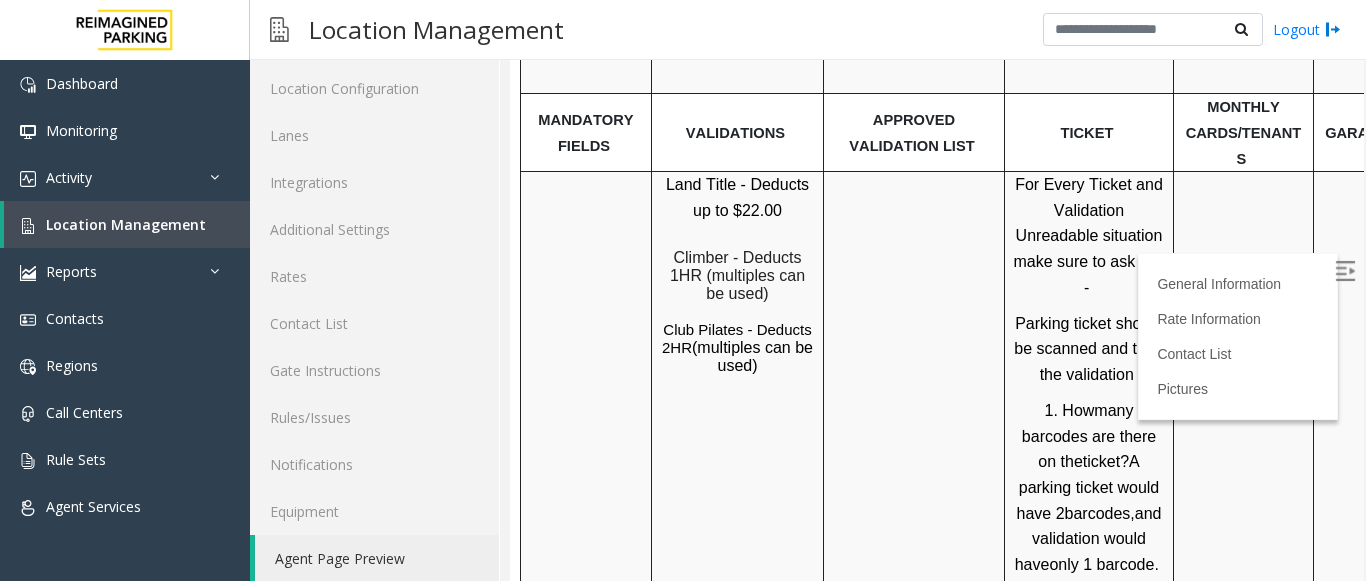 click at bounding box center [1347, 274] 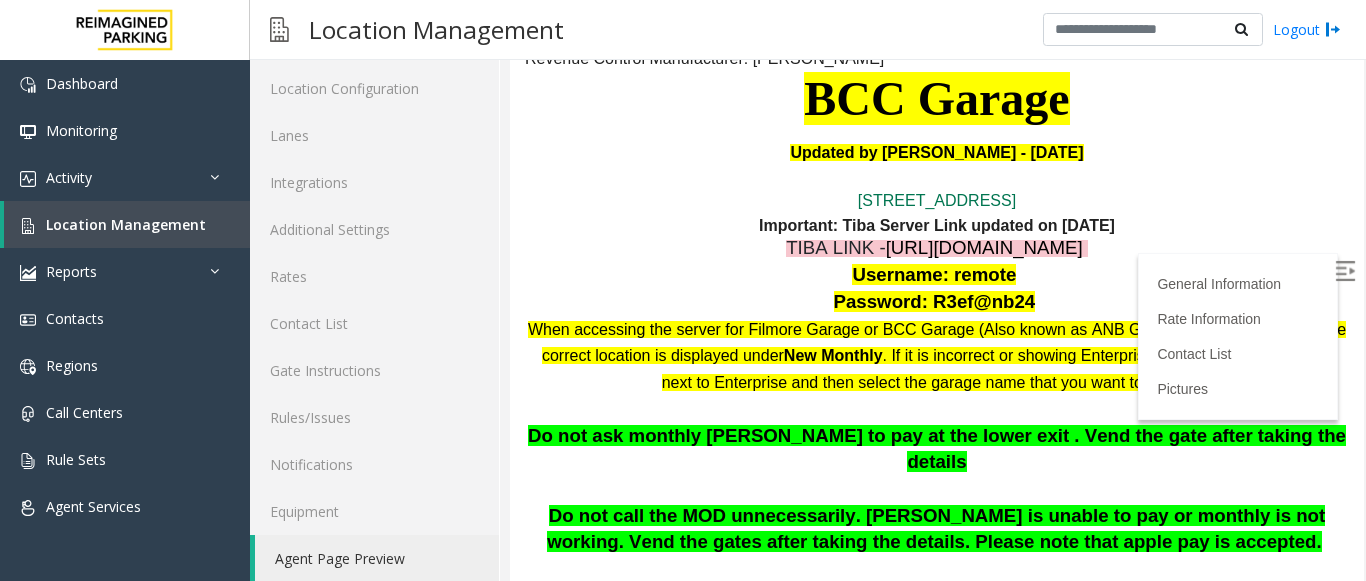 scroll, scrollTop: 470, scrollLeft: 0, axis: vertical 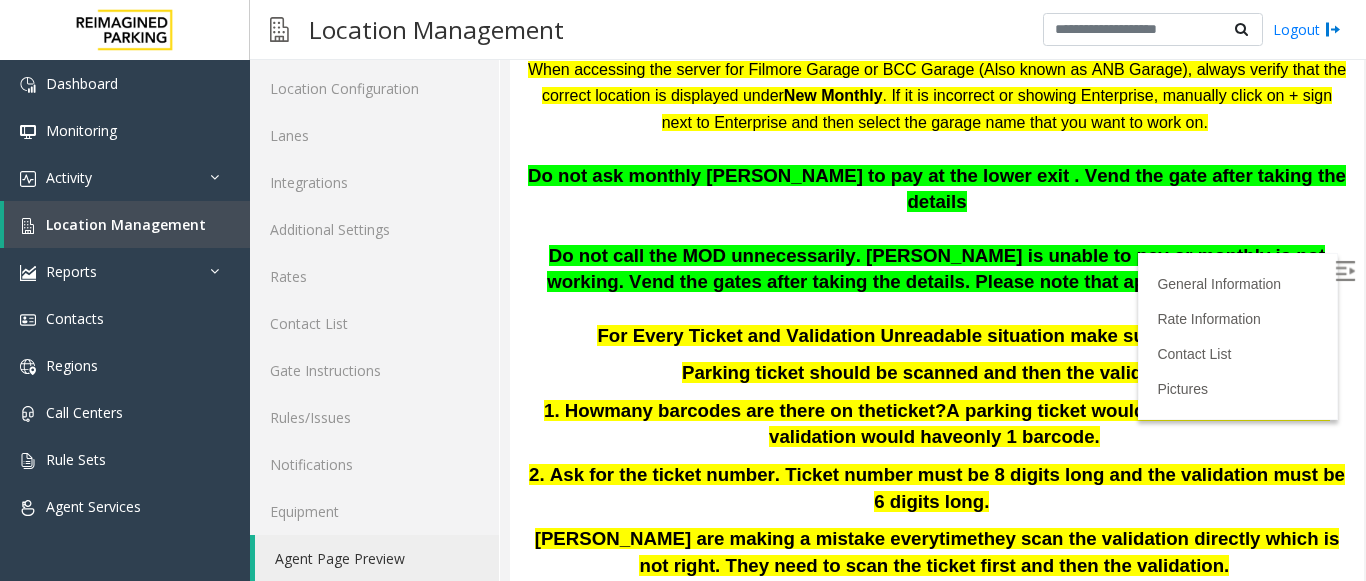 click at bounding box center (937, 229) 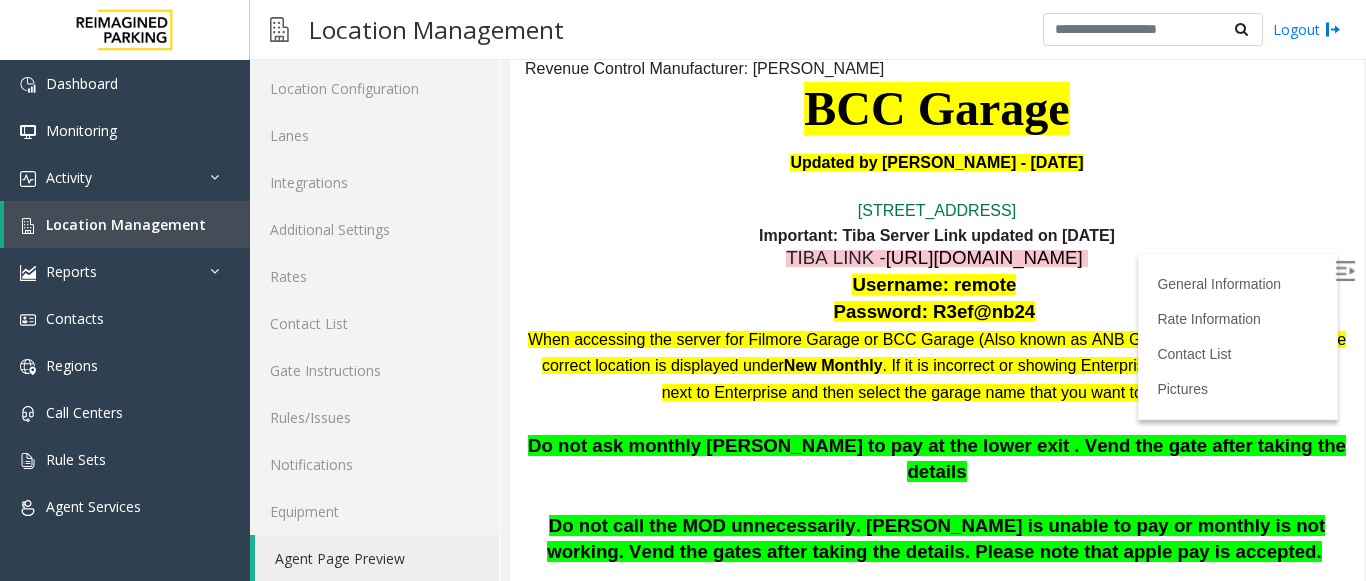 scroll, scrollTop: 100, scrollLeft: 0, axis: vertical 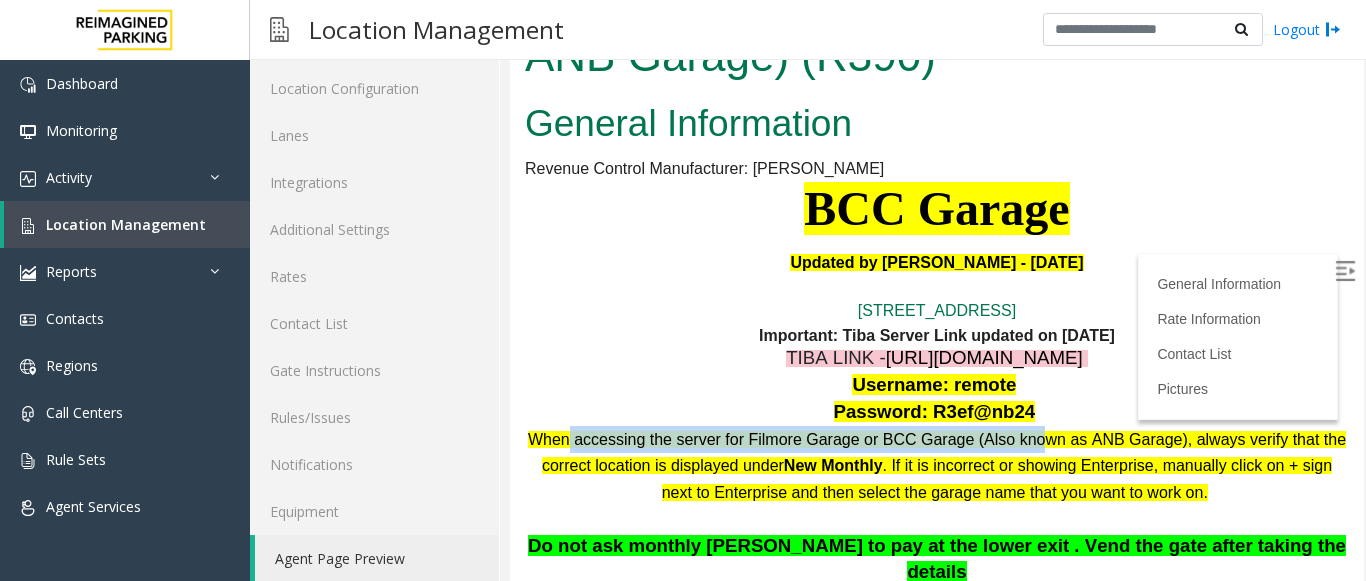 drag, startPoint x: 564, startPoint y: 438, endPoint x: 1046, endPoint y: 452, distance: 482.20328 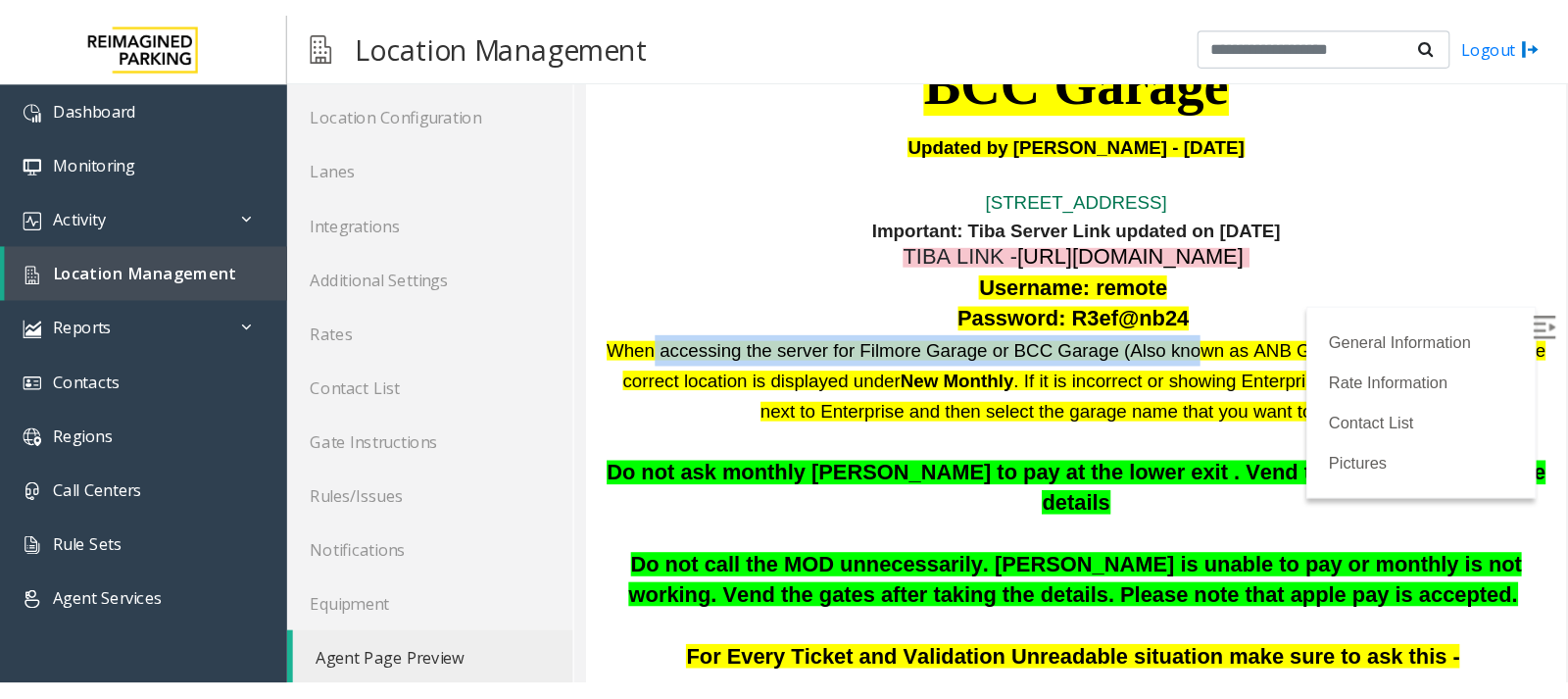 scroll, scrollTop: 196, scrollLeft: 0, axis: vertical 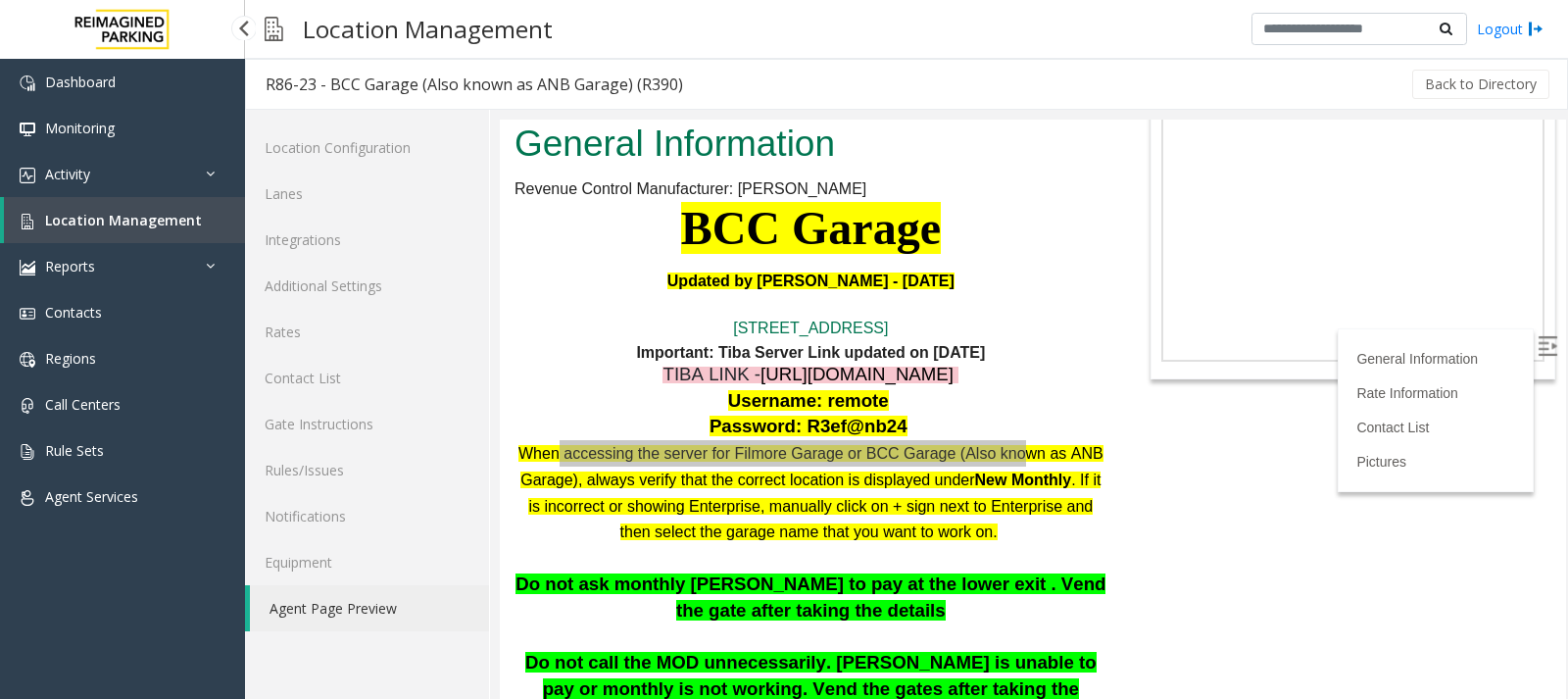 click on "Location Management" at bounding box center [124, 220] 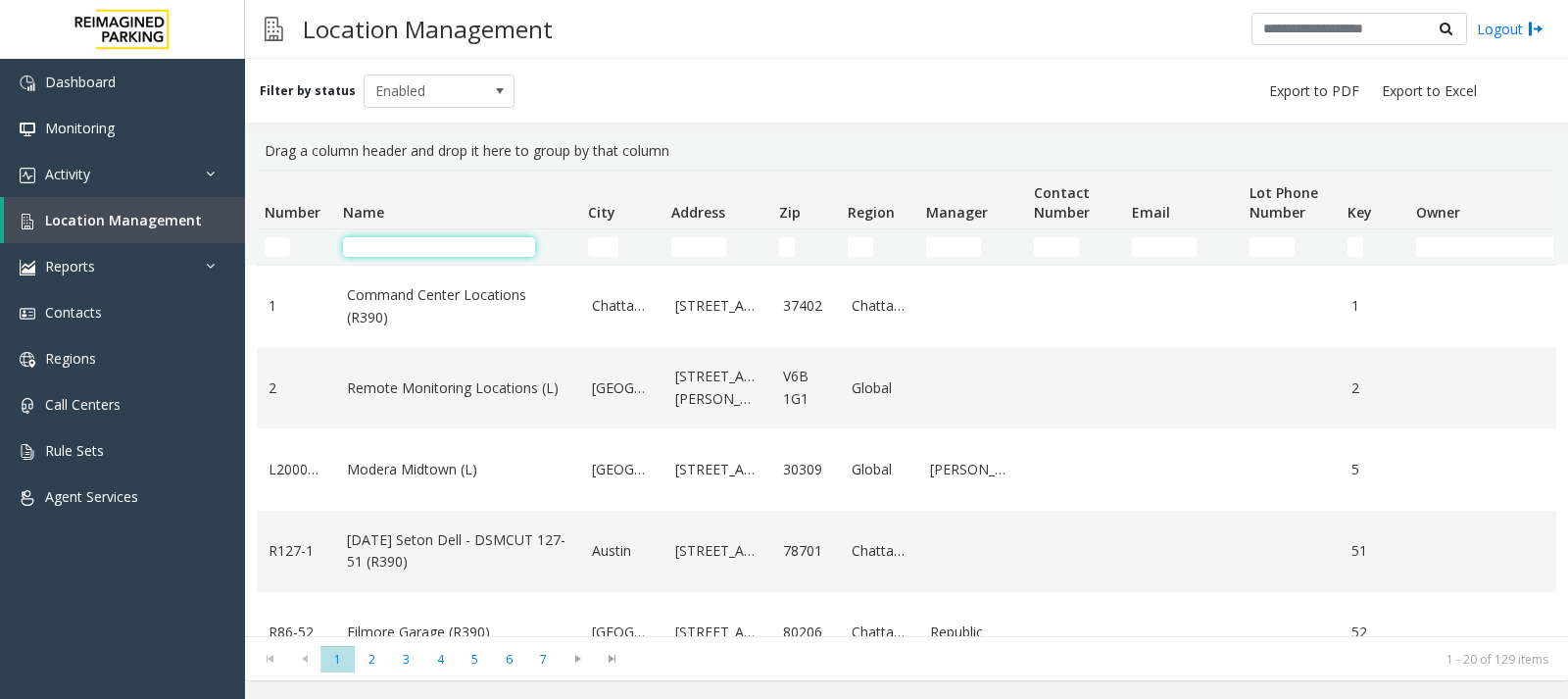click 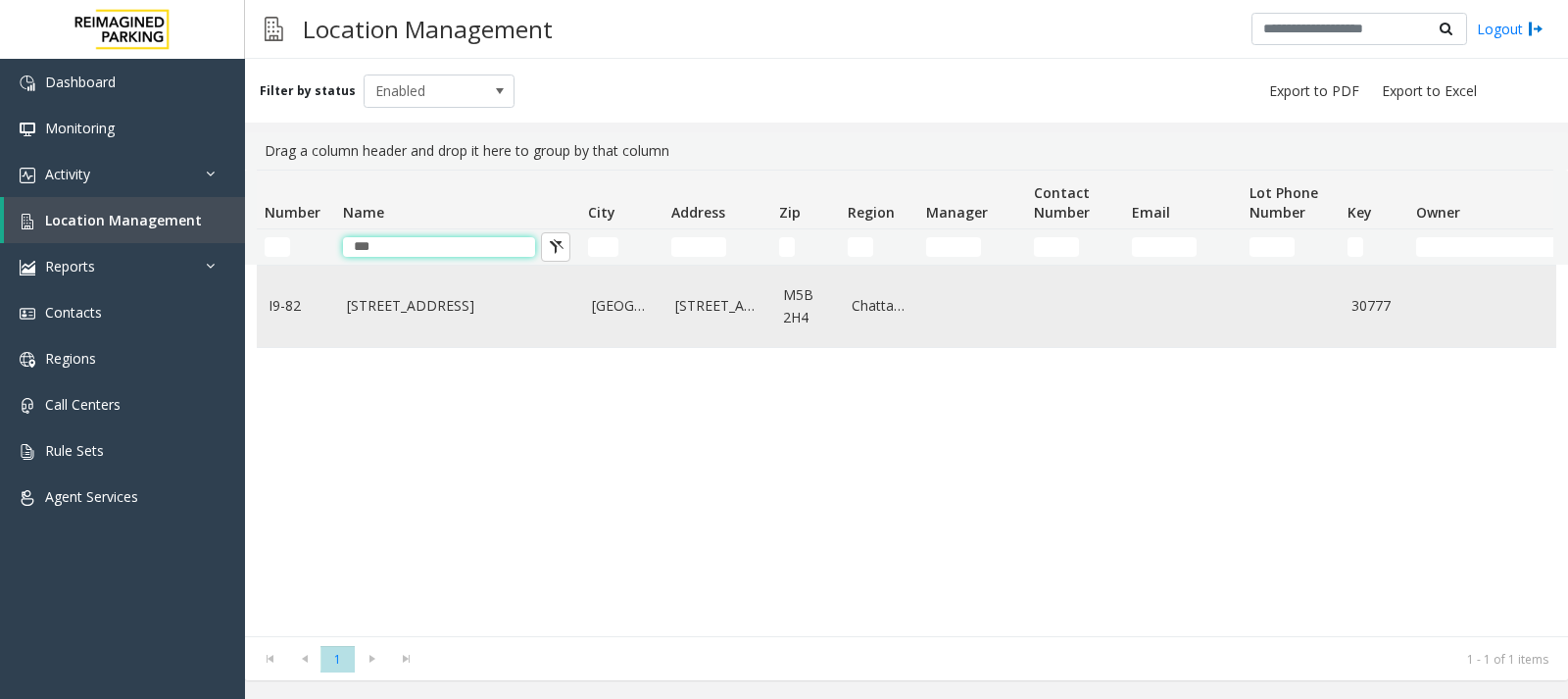 type on "***" 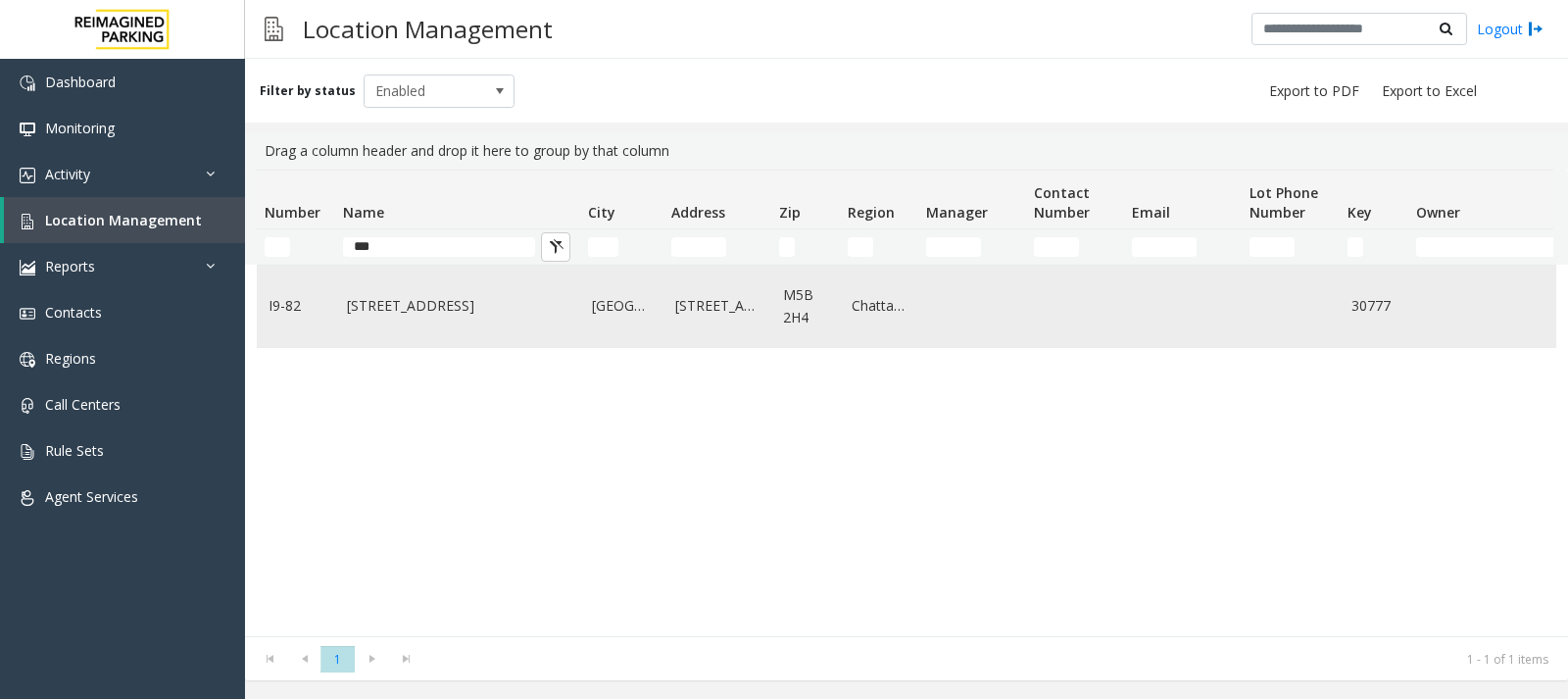 click on "[STREET_ADDRESS]" 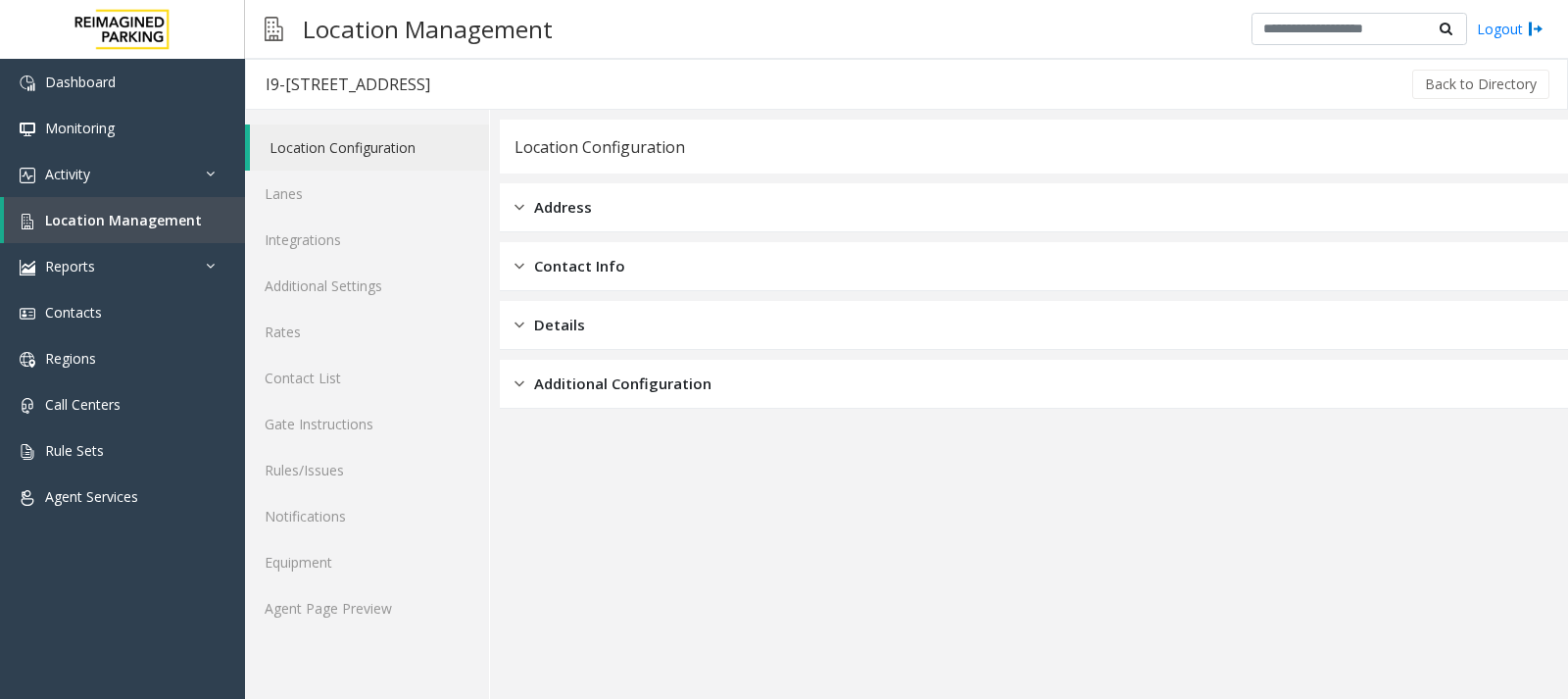 click on "Location Configuration Lanes Integrations Additional Settings Rates Contact List Gate Instructions Rules/Issues Notifications Equipment Agent Page Preview" 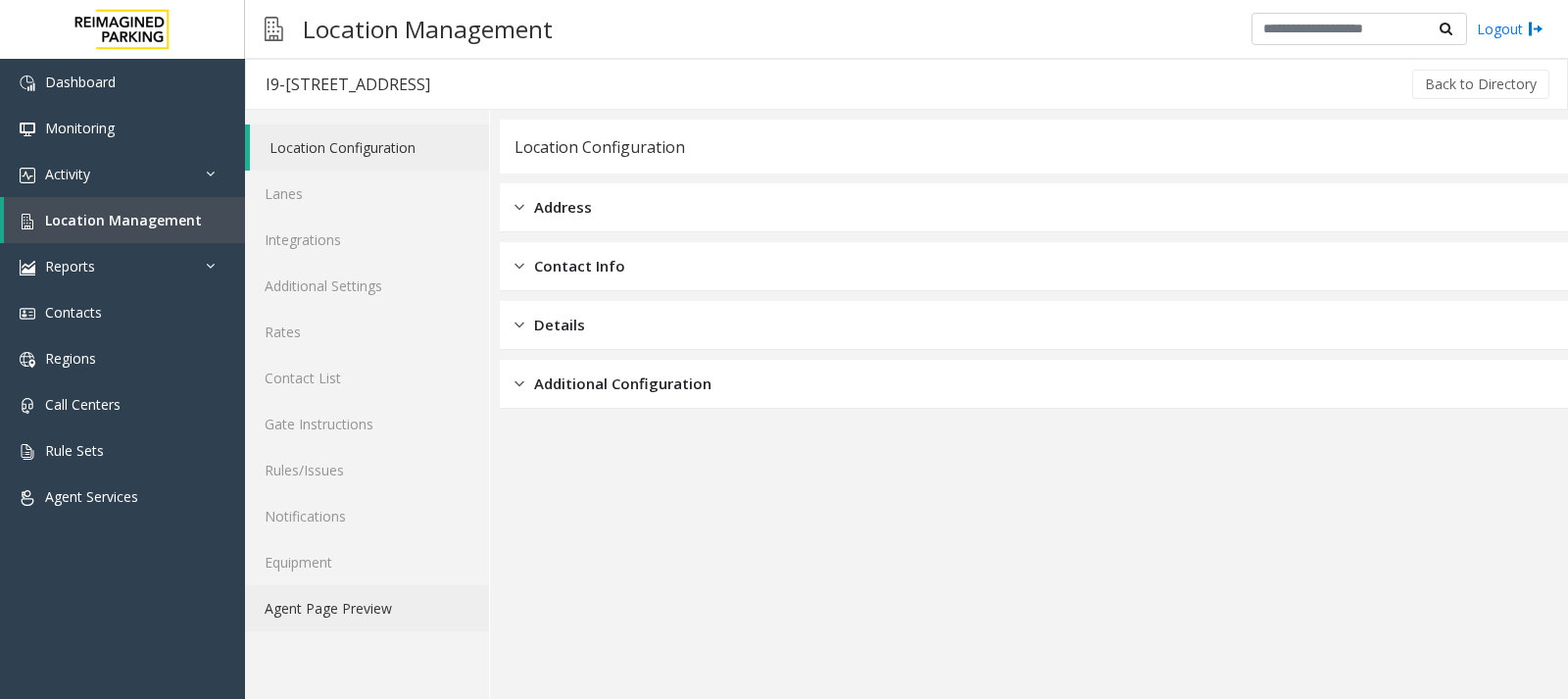 click on "Agent Page Preview" 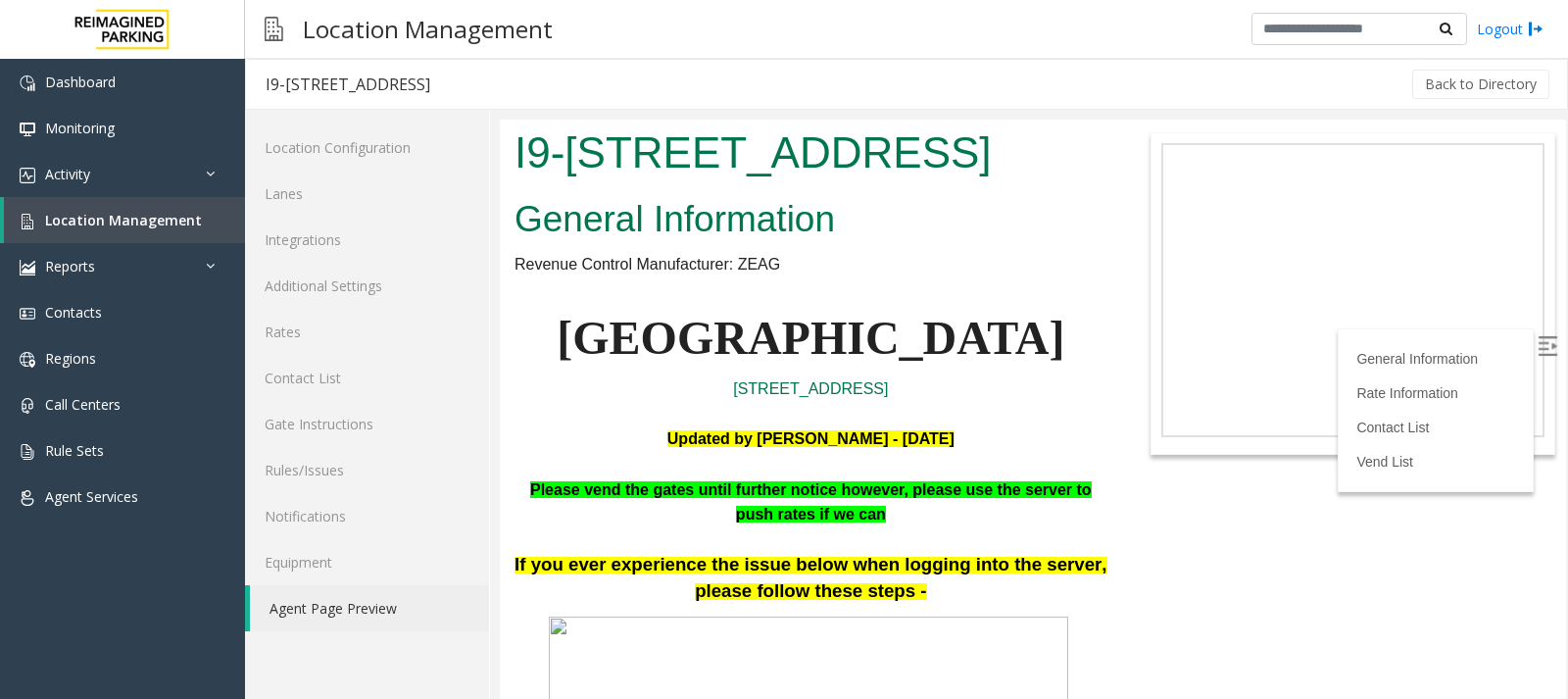 scroll, scrollTop: 0, scrollLeft: 0, axis: both 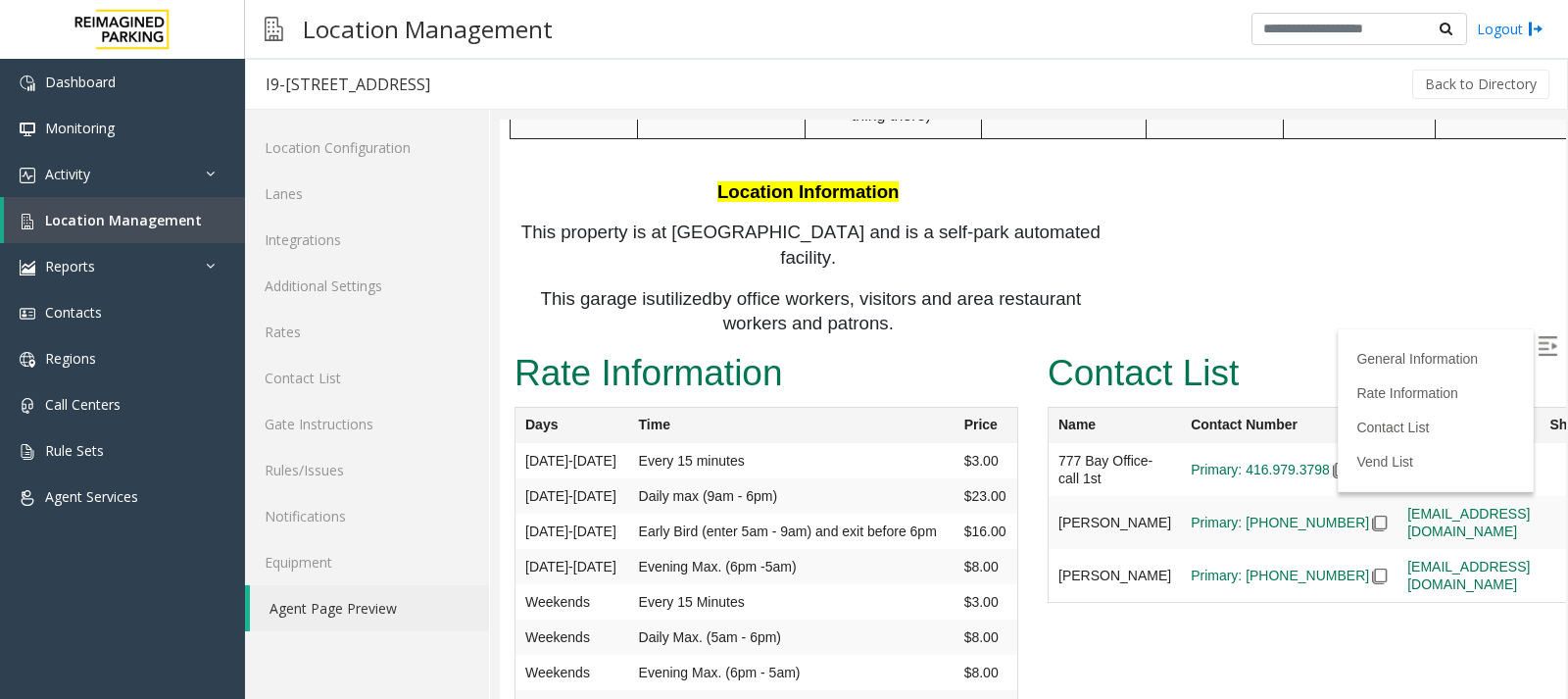drag, startPoint x: 1567, startPoint y: 602, endPoint x: 1567, endPoint y: 425, distance: 177 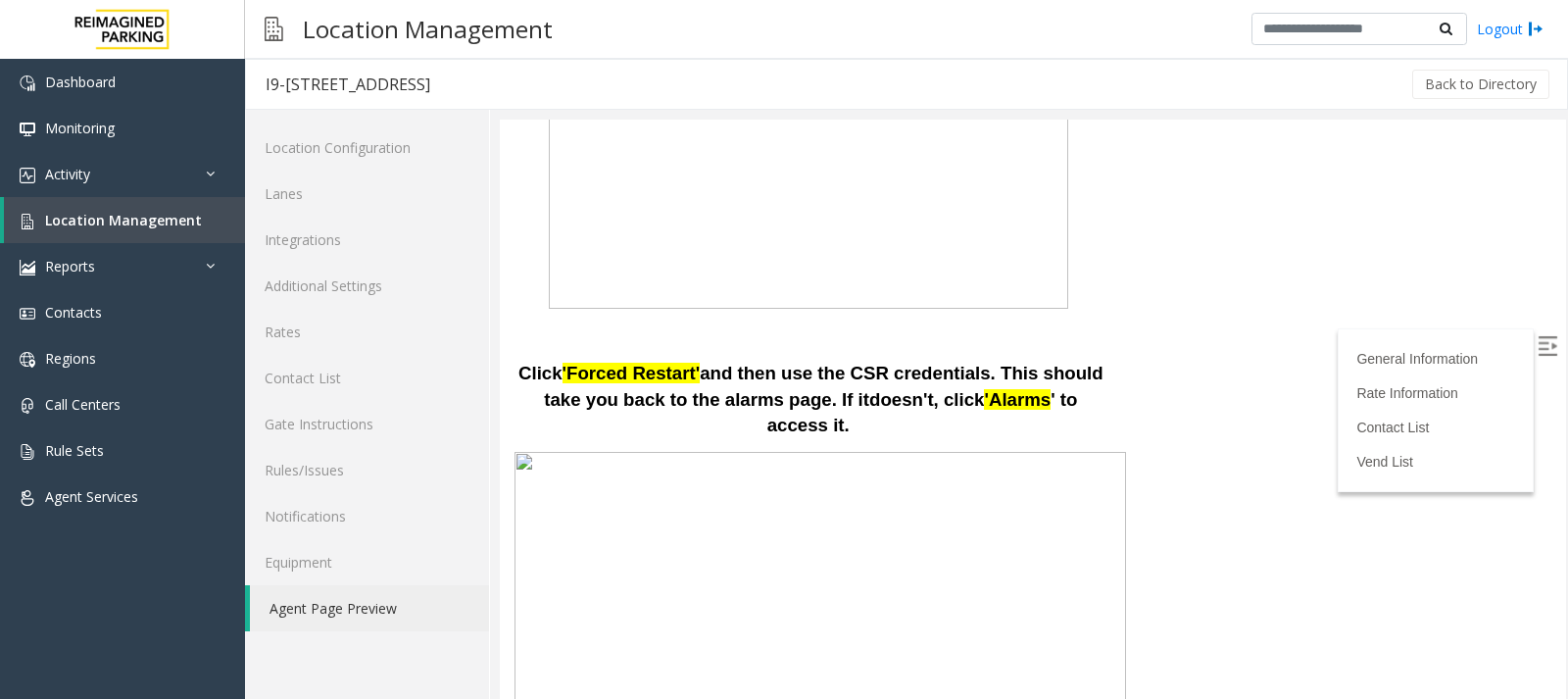 scroll, scrollTop: 933, scrollLeft: 0, axis: vertical 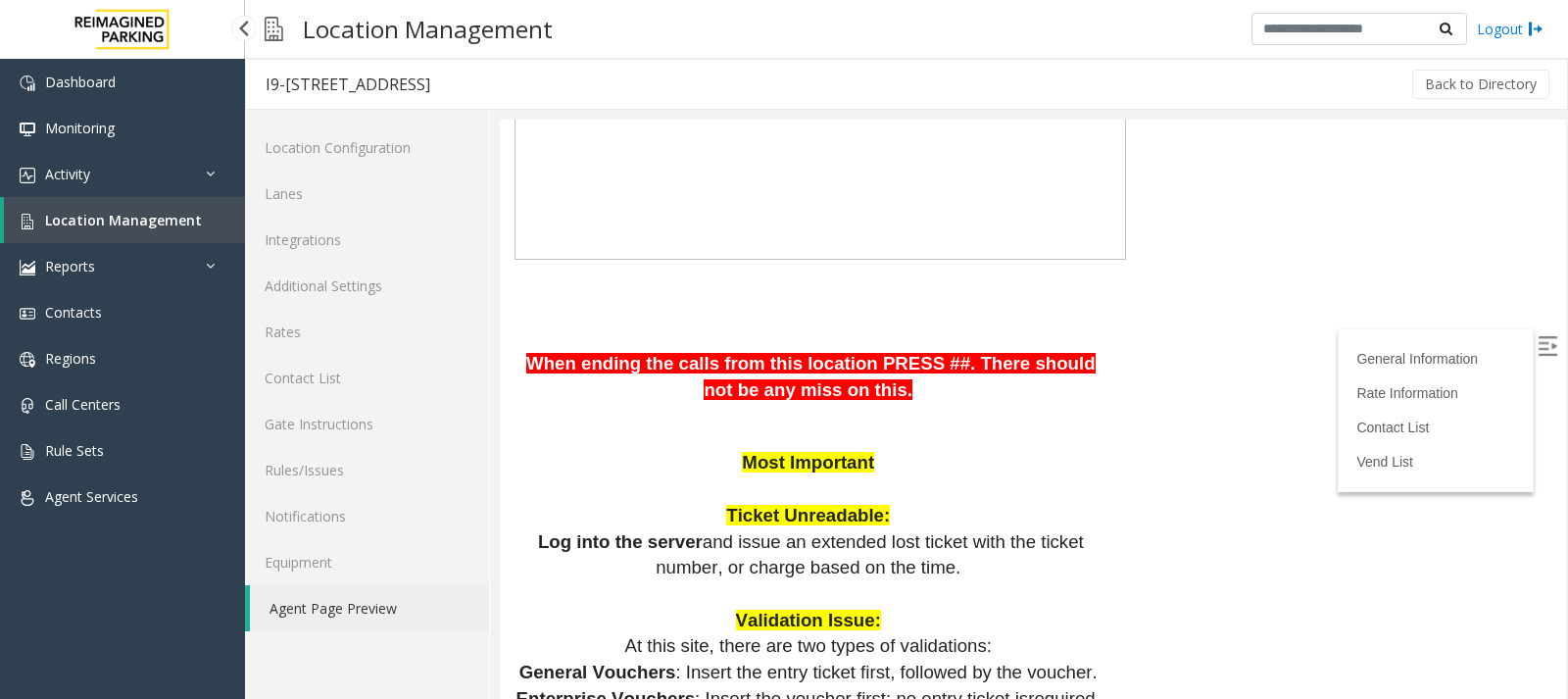 click on "Location Management" at bounding box center (123, 220) 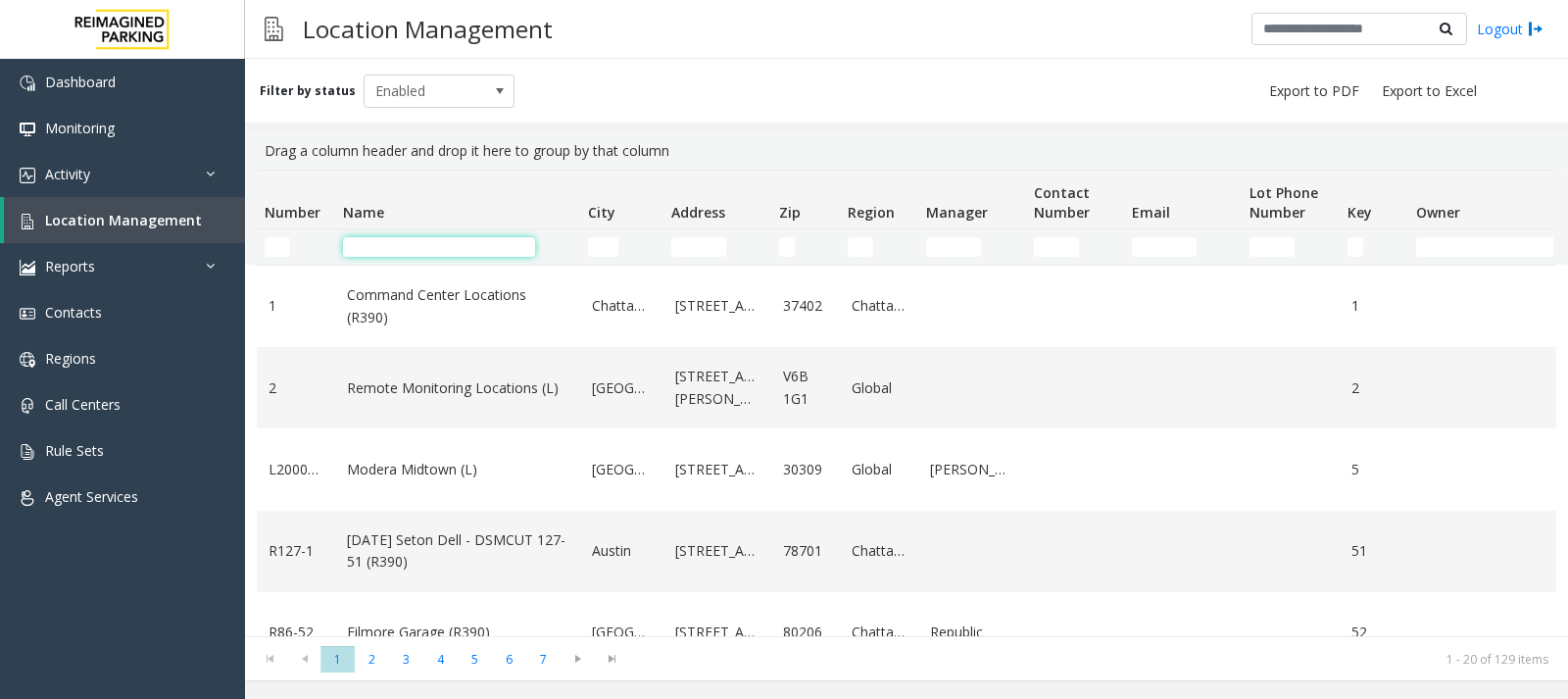 click 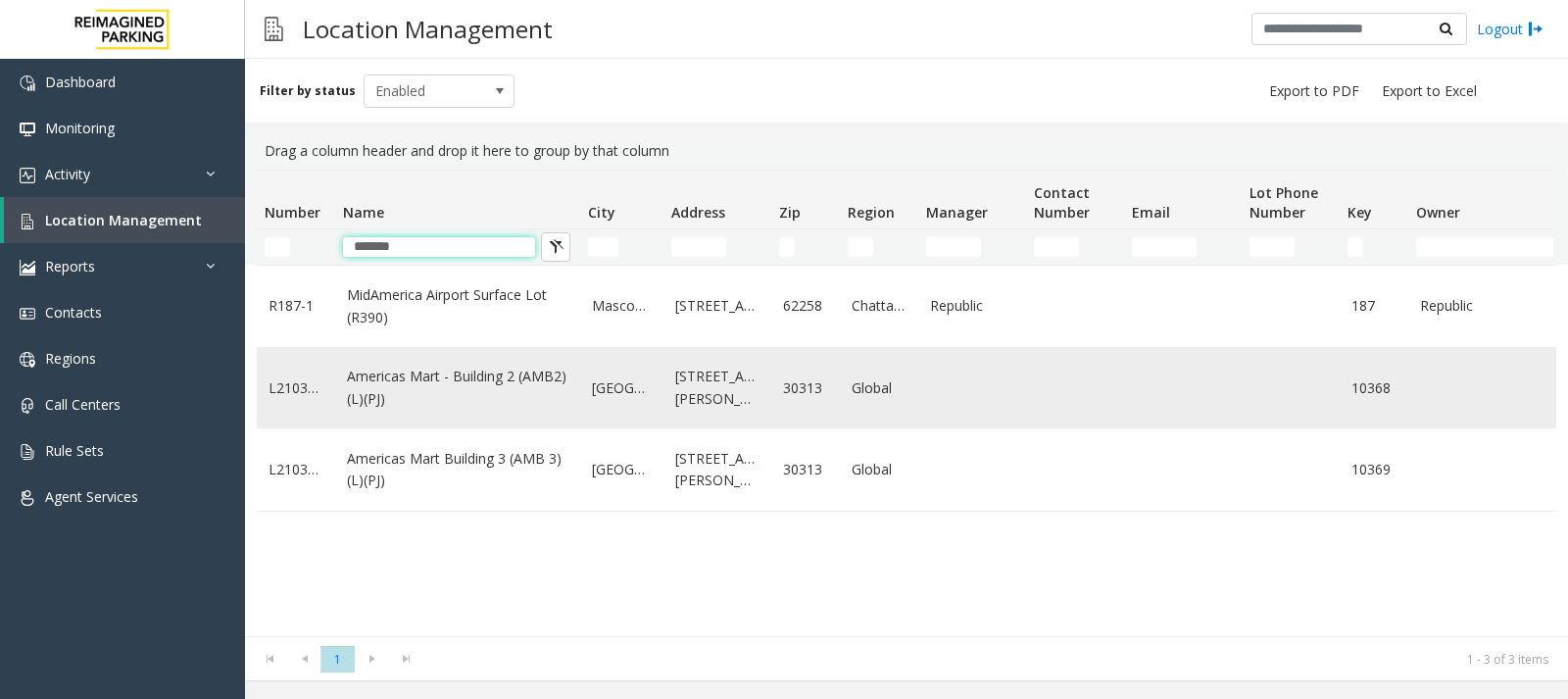 type on "*******" 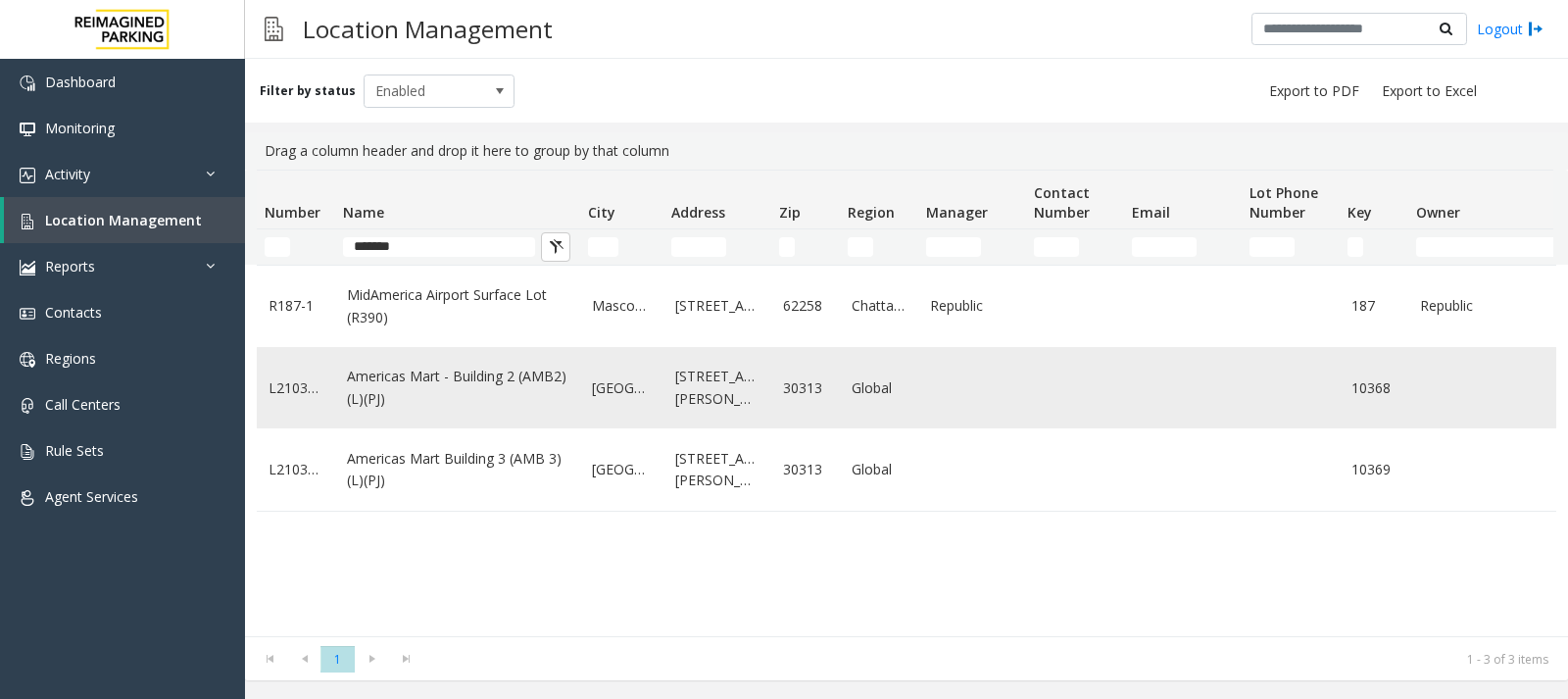 click on "Americas Mart - Building 2 (AMB2) (L)(PJ)" 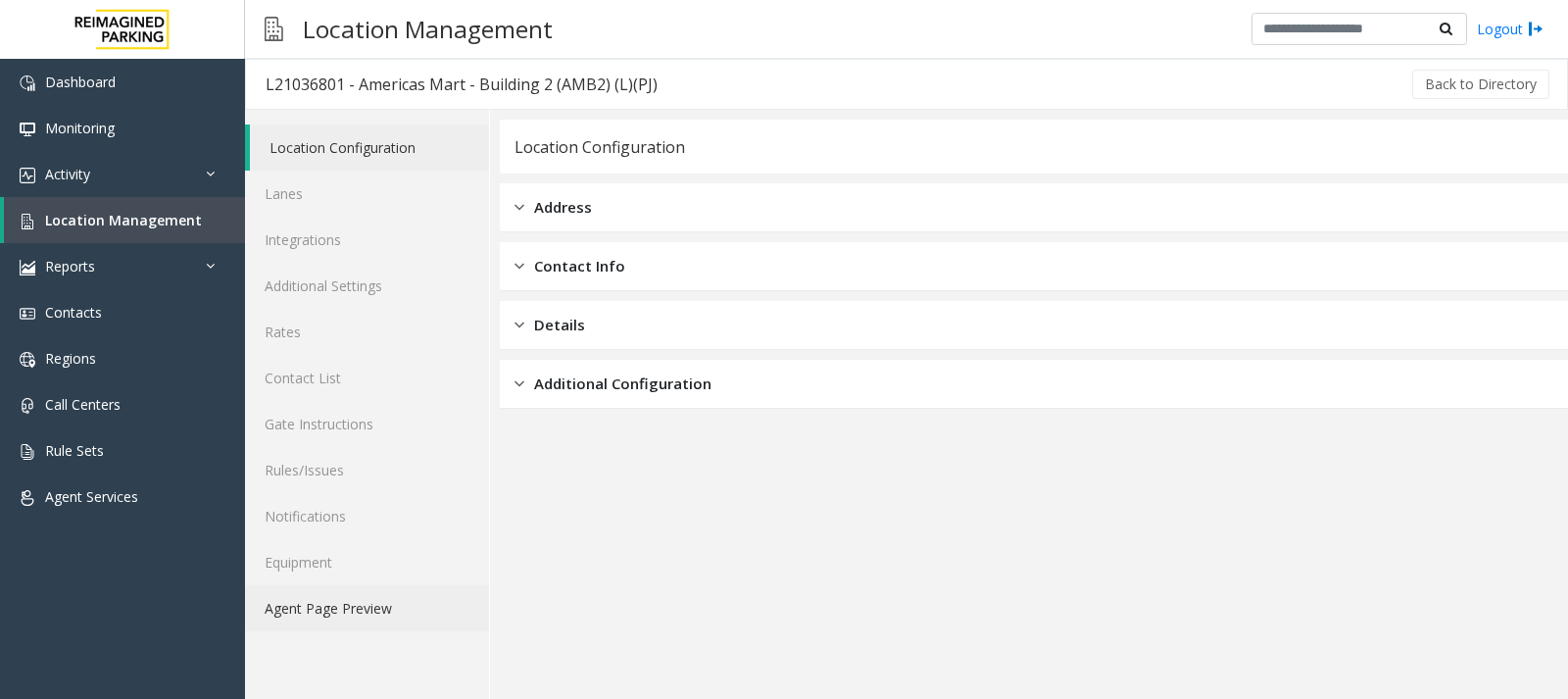 click on "Agent Page Preview" 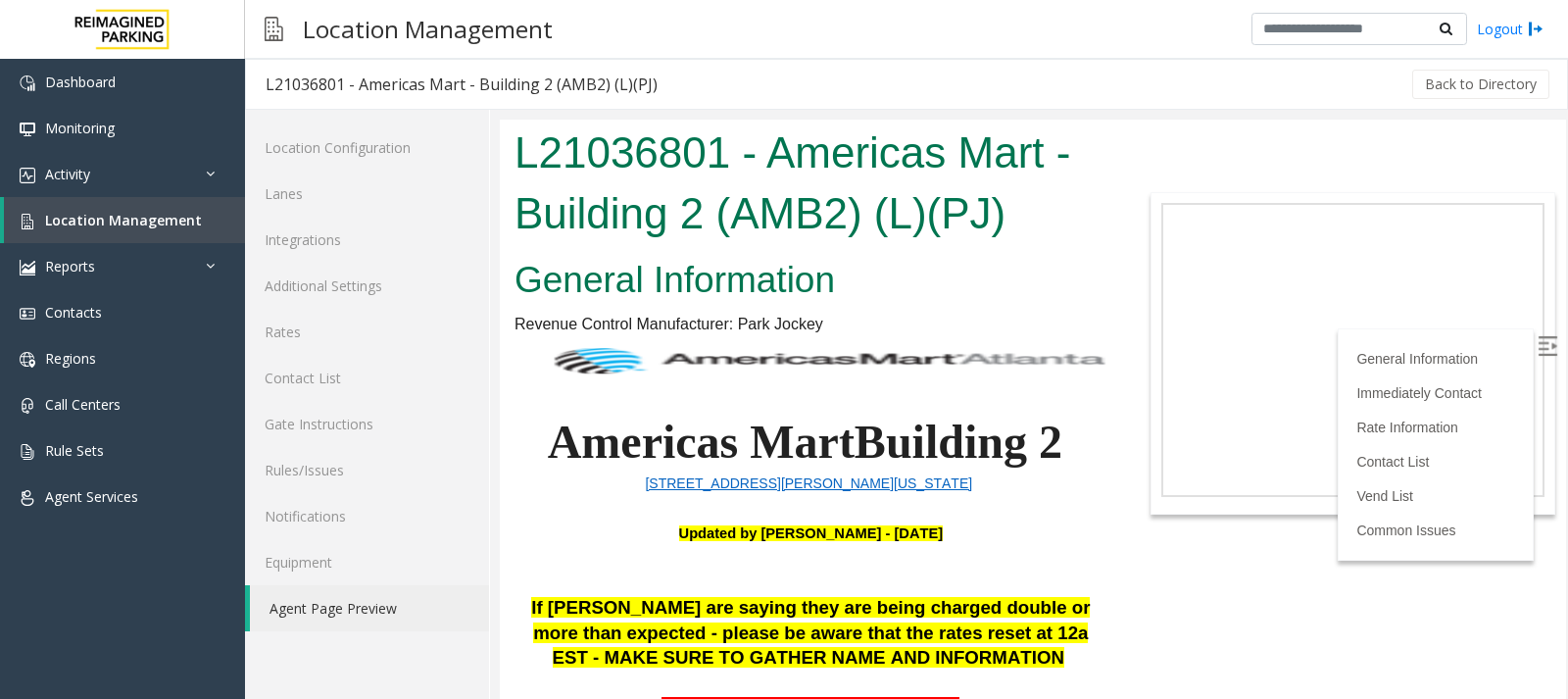 scroll, scrollTop: 0, scrollLeft: 0, axis: both 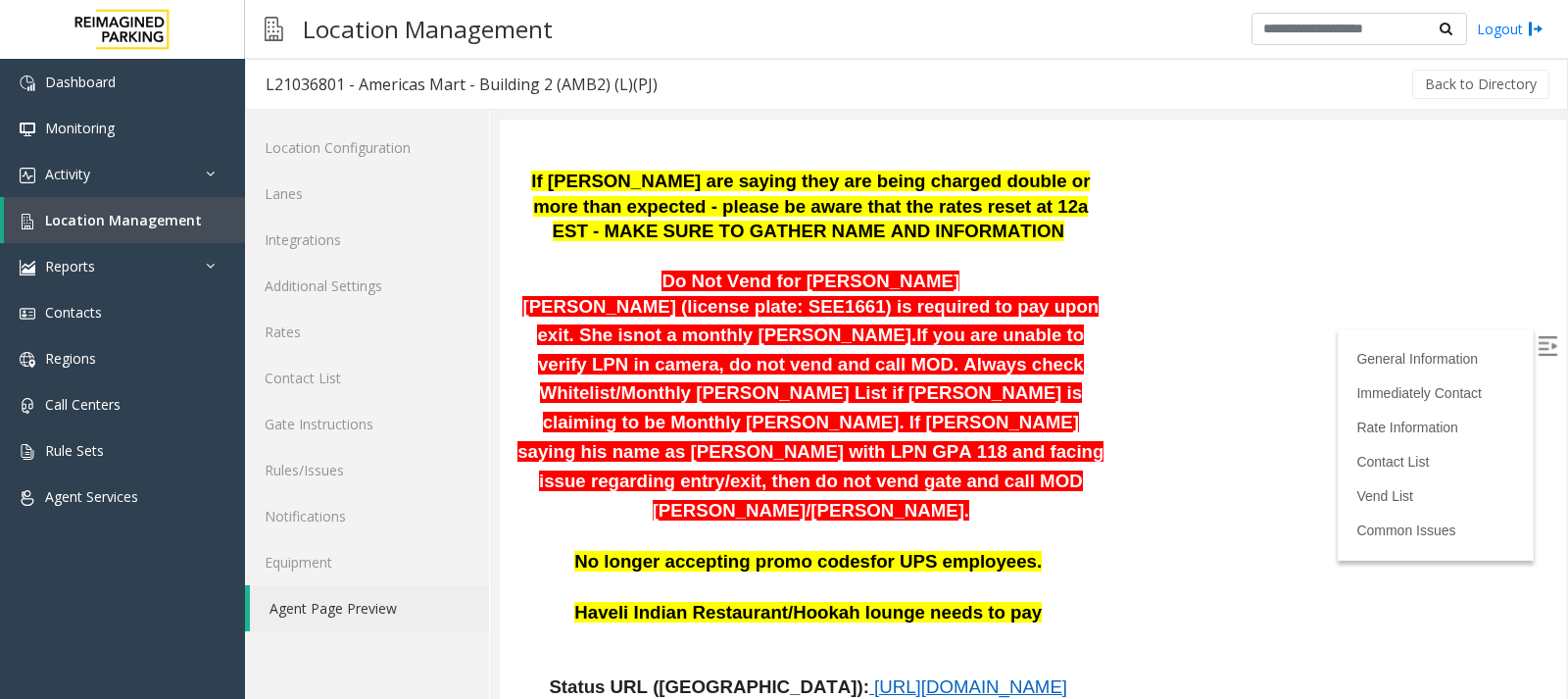 drag, startPoint x: 1560, startPoint y: 507, endPoint x: 2067, endPoint y: 382, distance: 522.182 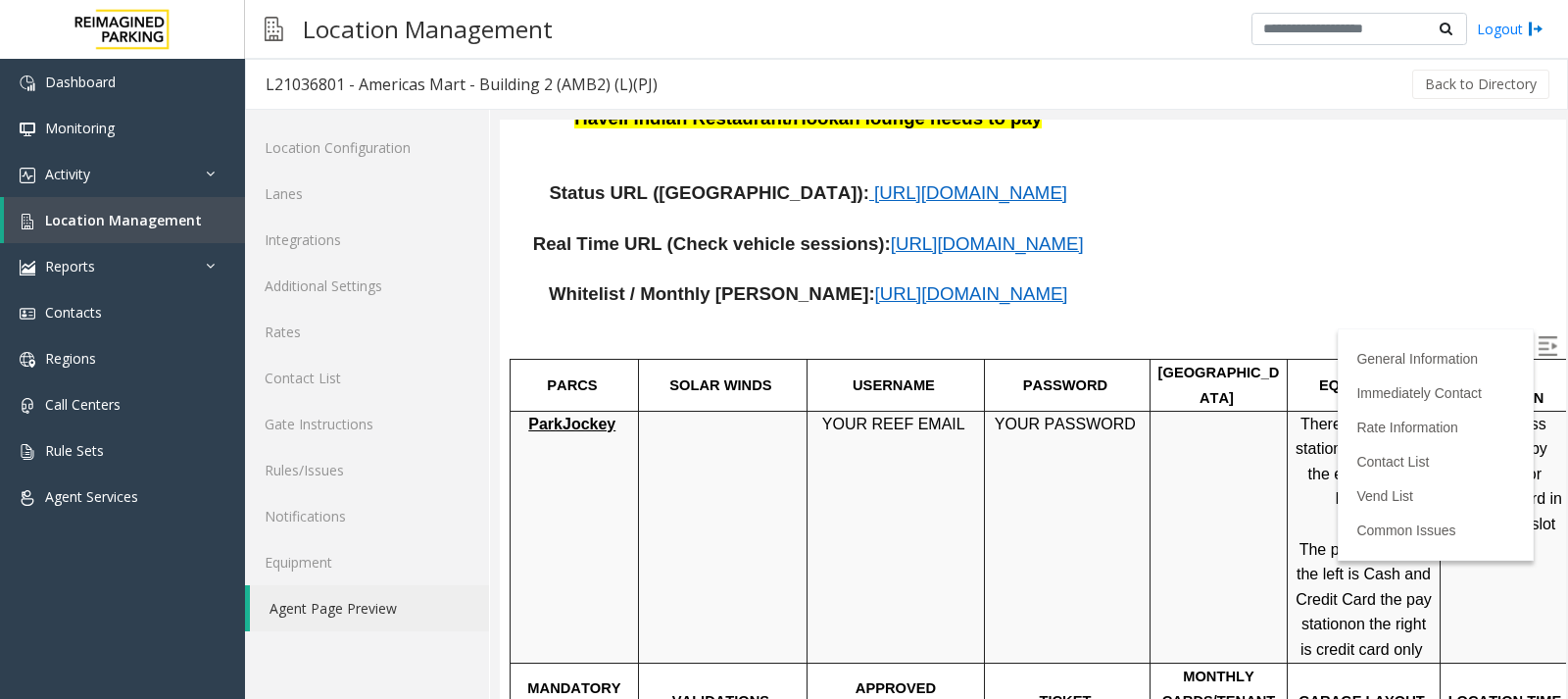 drag, startPoint x: 1562, startPoint y: 293, endPoint x: 2067, endPoint y: 327, distance: 506.1433 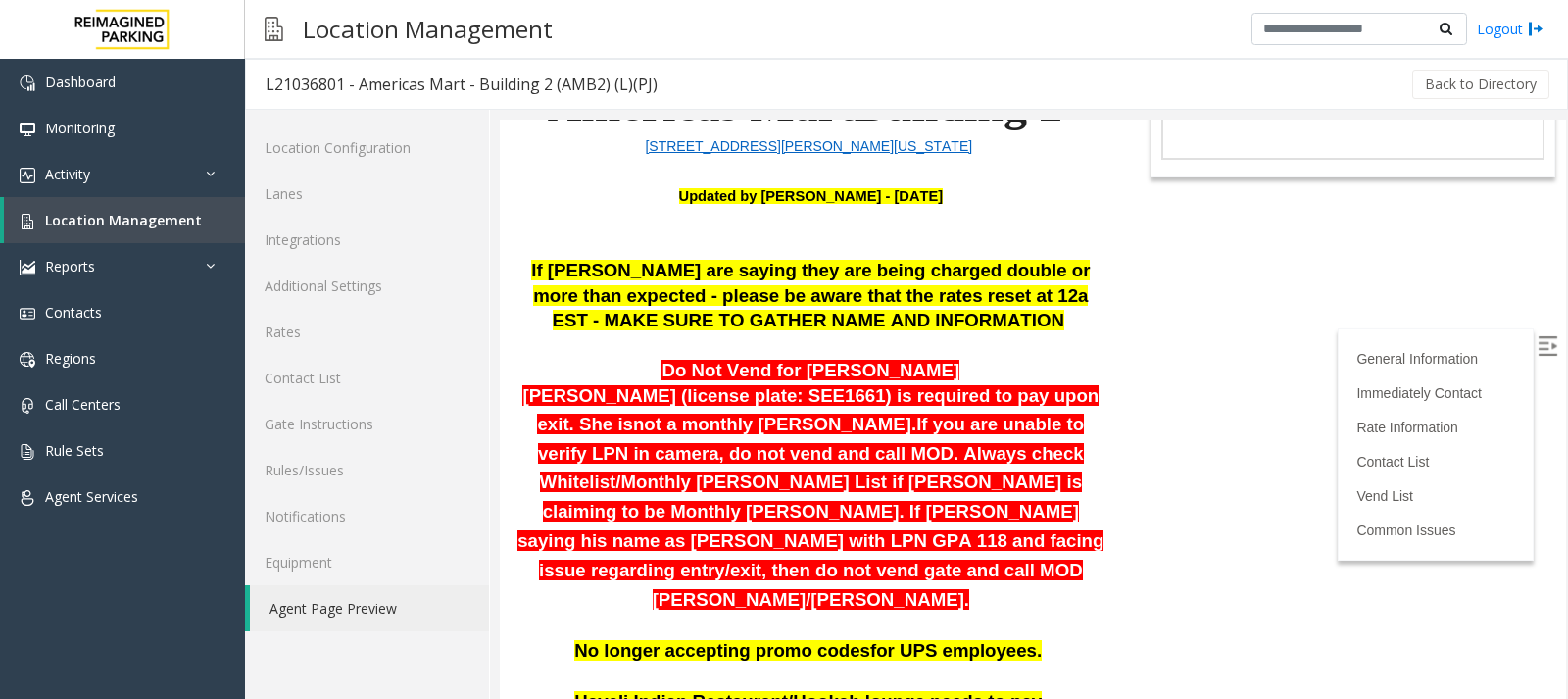 drag, startPoint x: 1551, startPoint y: 285, endPoint x: 2067, endPoint y: 312, distance: 516.7059 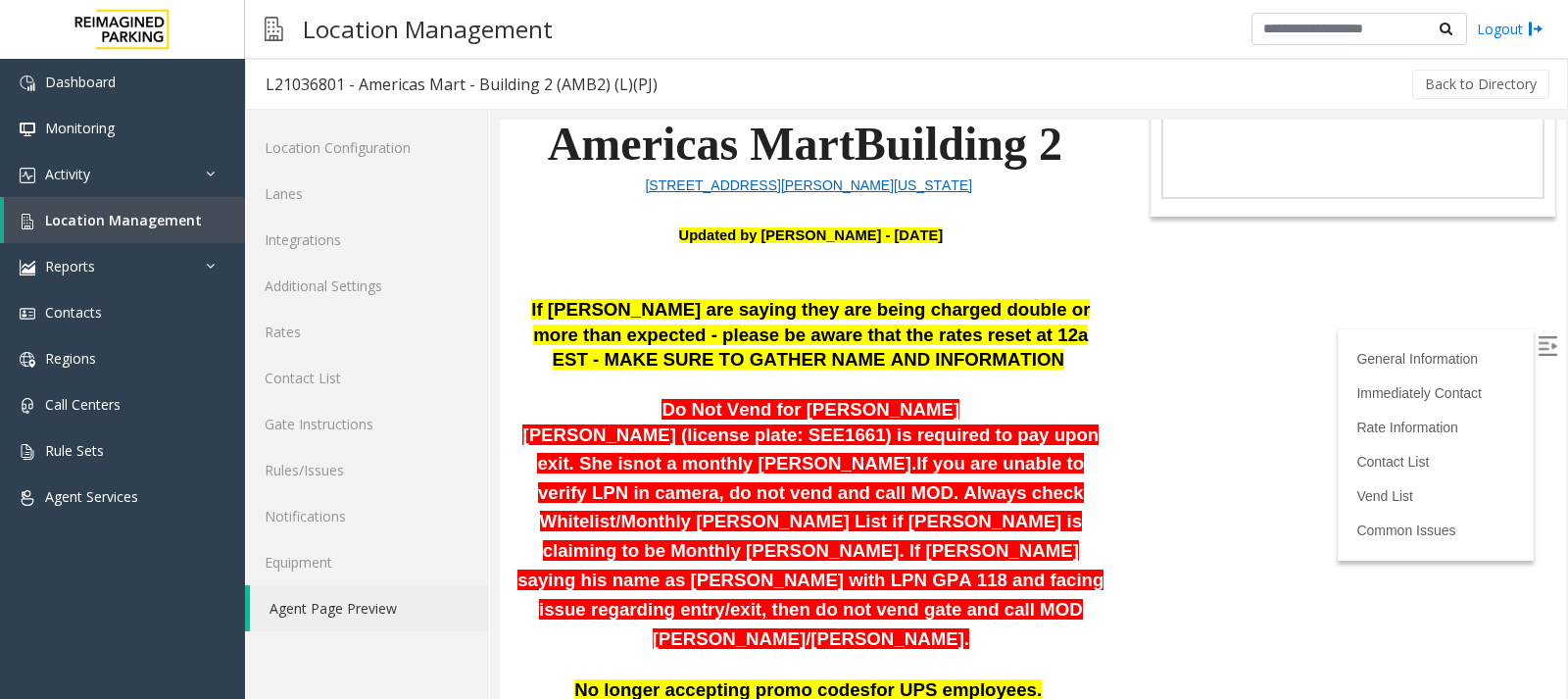 click on "L21036801 - Americas Mart - Building 2 (AMB2) (L)(PJ)
General Information
Revenue Control Manufacturer: Park Jockey
Americas Mart  Building 2   227 Ted Turner Dr Atlanta, Georgia   Updated by Sanjeev Mishra - 20th Jun 2025     If parkers are saying they are being charged double or more than expected - please be aware that the rates reset at 12a EST - MAKE SURE TO GATHER NAME AND INFORMATION   Do Not Vend for Namisha Gilani Namisha Gilani (license plate: SEE1661) is required to pay upon exit. She is  not a monthly parker.  If you are unable to verify LPN in camera, do not vend and call MOD. Always check Whitelist/Monthly Parker List if parker is claiming to be Monthly Parker. If parker saying his name as Karim Lakhani with LPN GPA 118 and facing issue regarding entry/exit, then do not vend gate and call MOD Lakeesha/Eric. No longer accepting promo codes  for UPS employees.     Haveli Indian Restaurant/Hookah lounge needs to pay     C" at bounding box center (1033, 111) 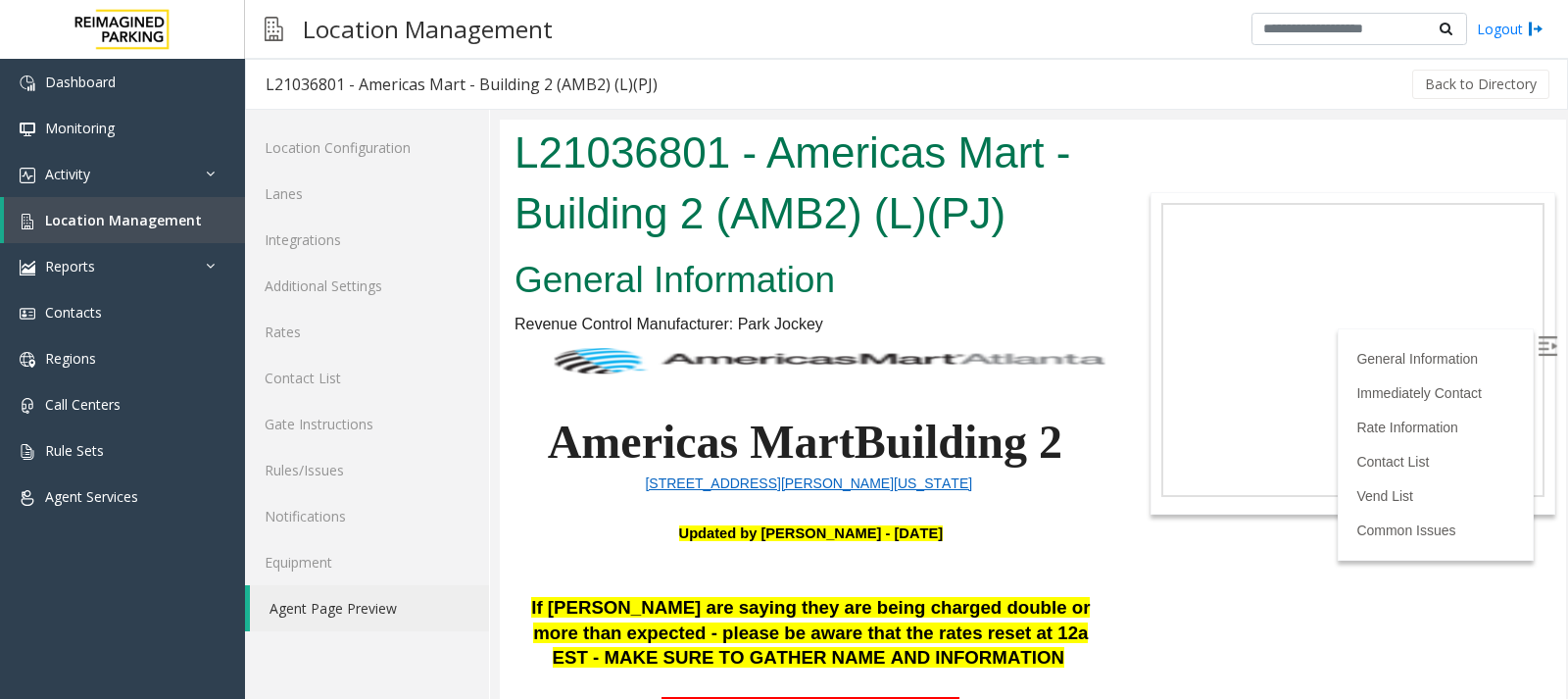 click on "L21036801 - Americas Mart - Building 2 (AMB2) (L)(PJ)
General Information
Revenue Control Manufacturer: Park Jockey
Americas Mart  Building 2   227 Ted Turner Dr Atlanta, Georgia   Updated by Sanjeev Mishra - 20th Jun 2025     If parkers are saying they are being charged double or more than expected - please be aware that the rates reset at 12a EST - MAKE SURE TO GATHER NAME AND INFORMATION   Do Not Vend for Namisha Gilani Namisha Gilani (license plate: SEE1661) is required to pay upon exit. She is  not a monthly parker.  If you are unable to verify LPN in camera, do not vend and call MOD. Always check Whitelist/Monthly Parker List if parker is claiming to be Monthly Parker. If parker saying his name as Karim Lakhani with LPN GPA 118 and facing issue regarding entry/exit, then do not vend gate and call MOD Lakeesha/Eric. No longer accepting promo codes  for UPS employees.     Haveli Indian Restaurant/Hookah lounge needs to pay     C" at bounding box center (1033, 409) 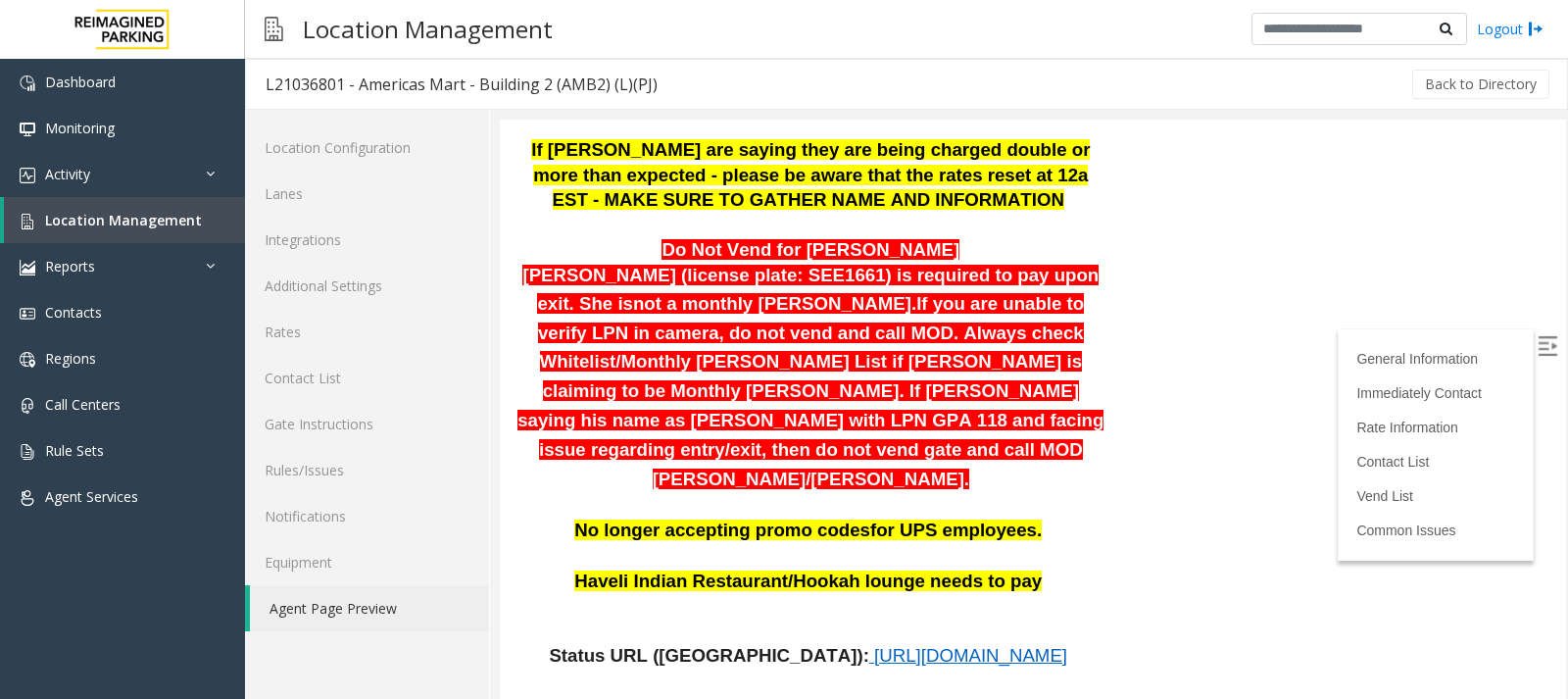 scroll, scrollTop: 294, scrollLeft: 0, axis: vertical 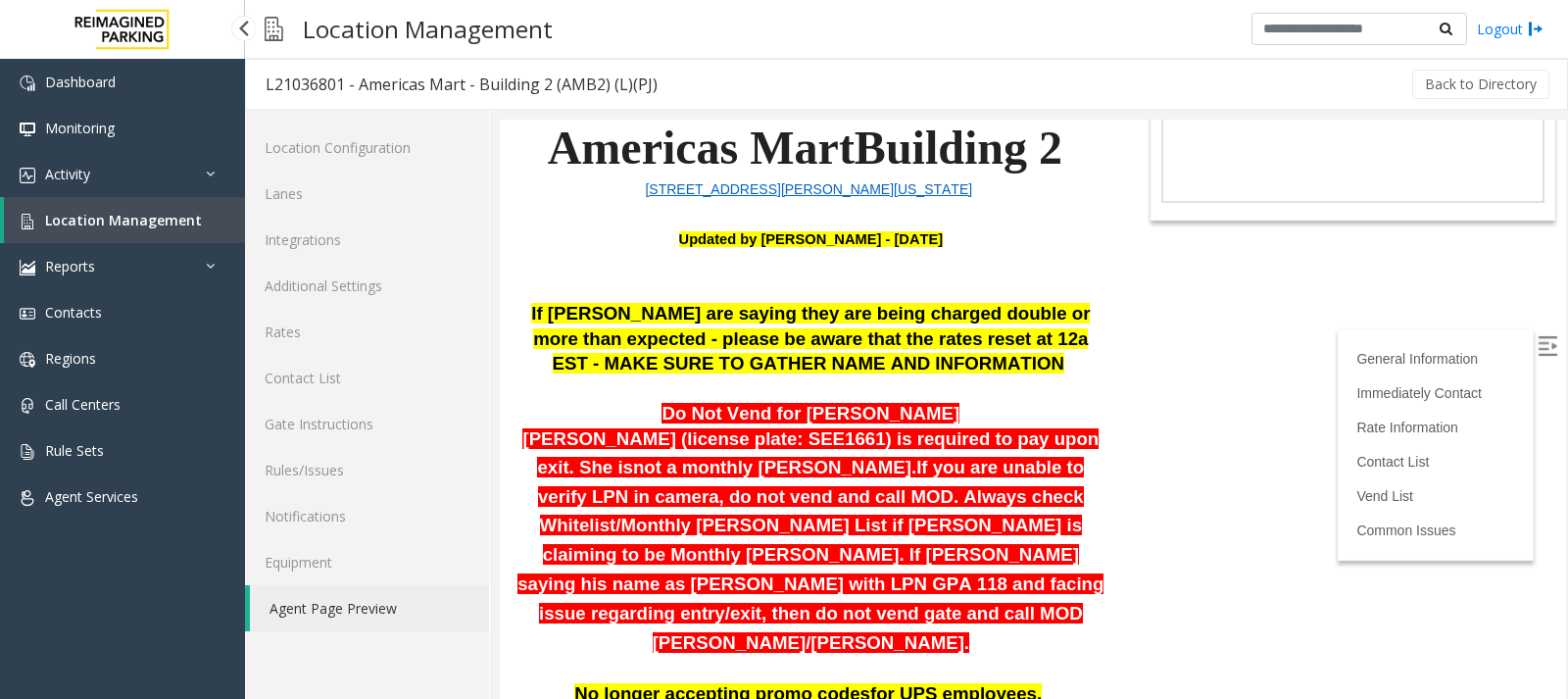 click on "Location Management" at bounding box center (123, 220) 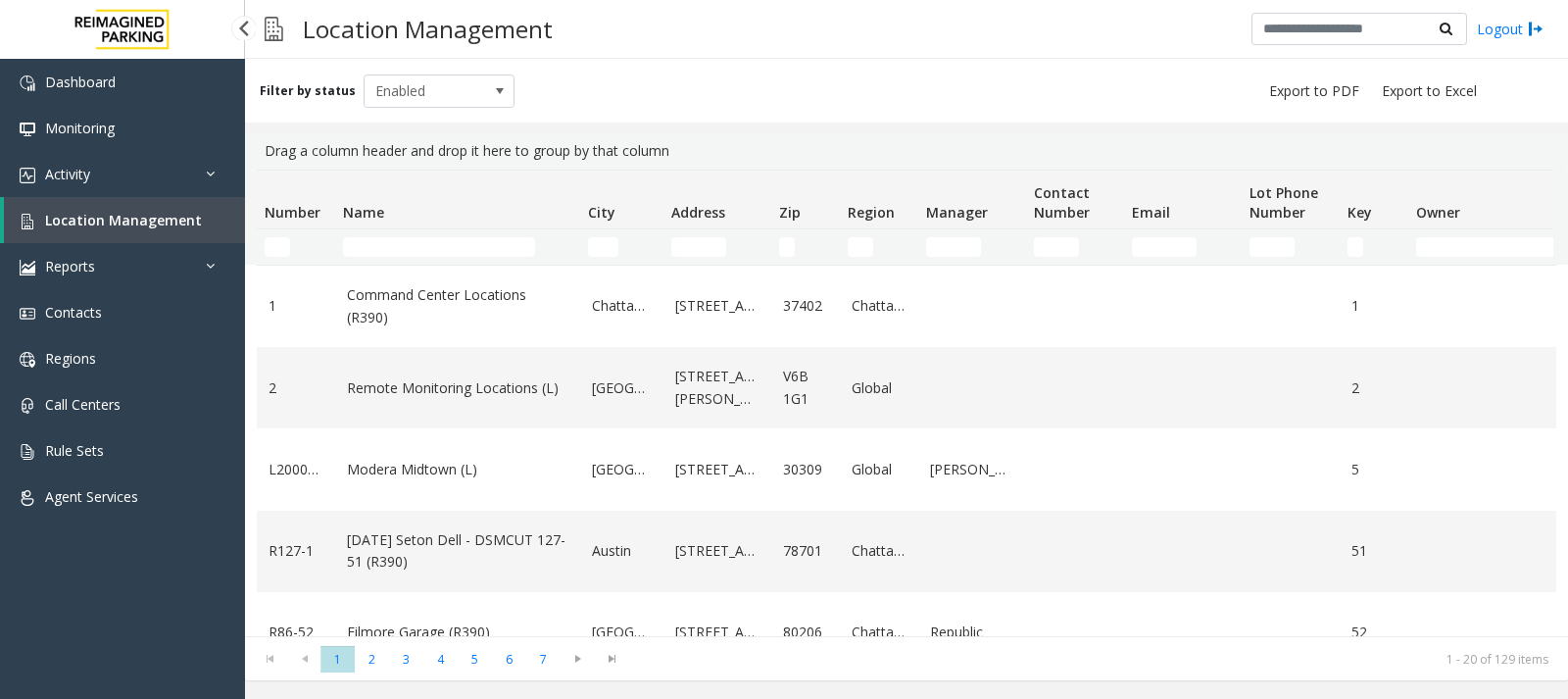 click on "Location Management" at bounding box center [123, 220] 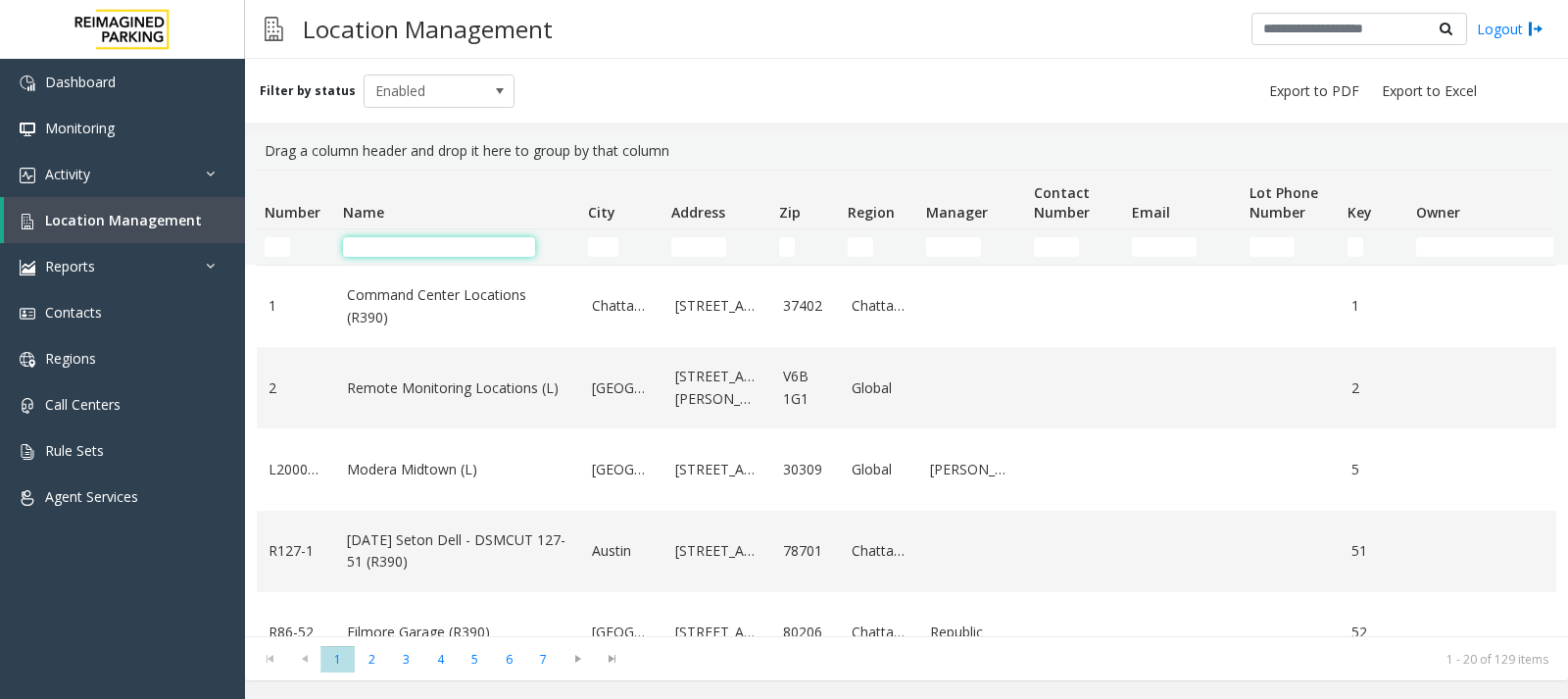 click 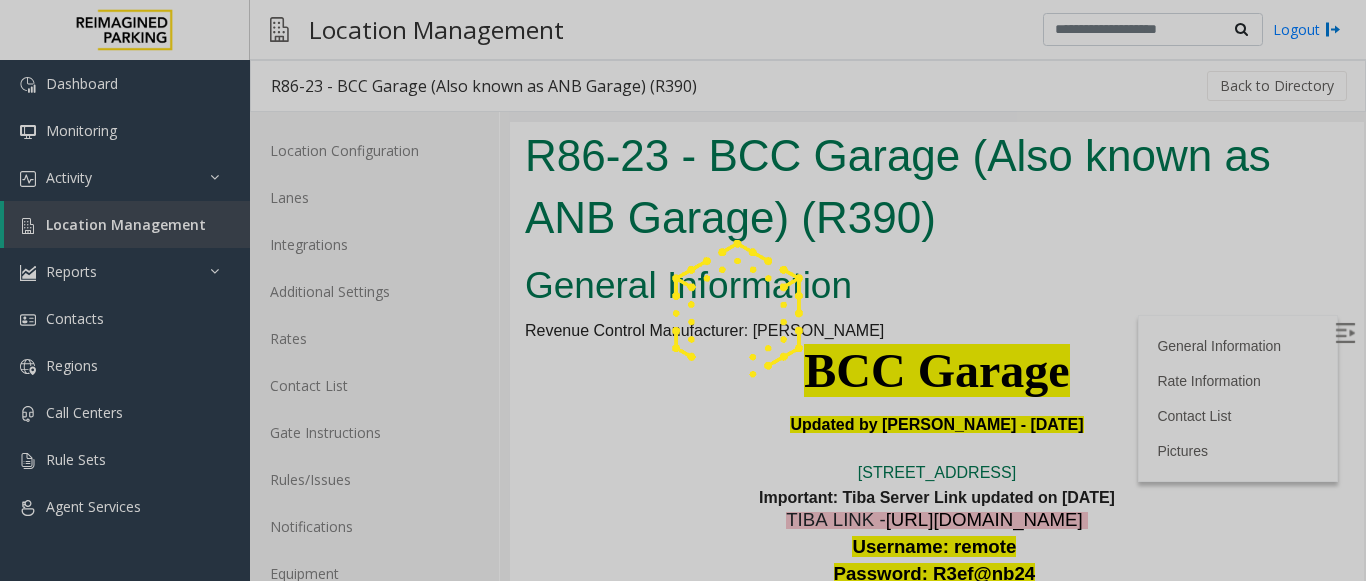scroll, scrollTop: 0, scrollLeft: 0, axis: both 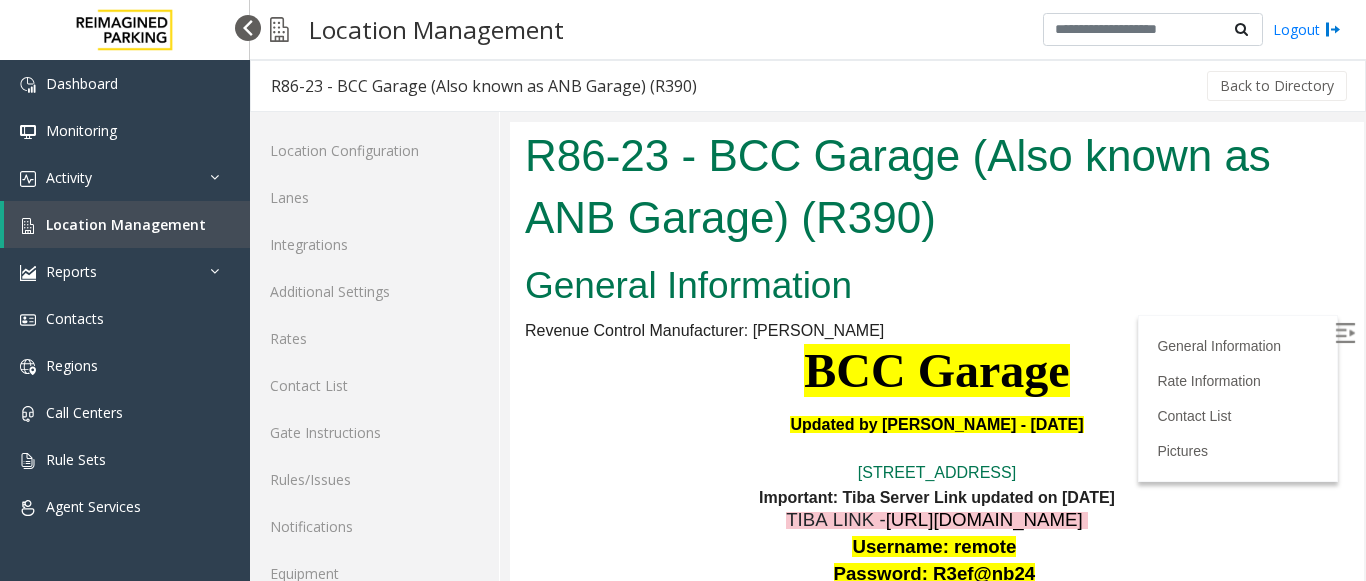 click at bounding box center [248, 28] 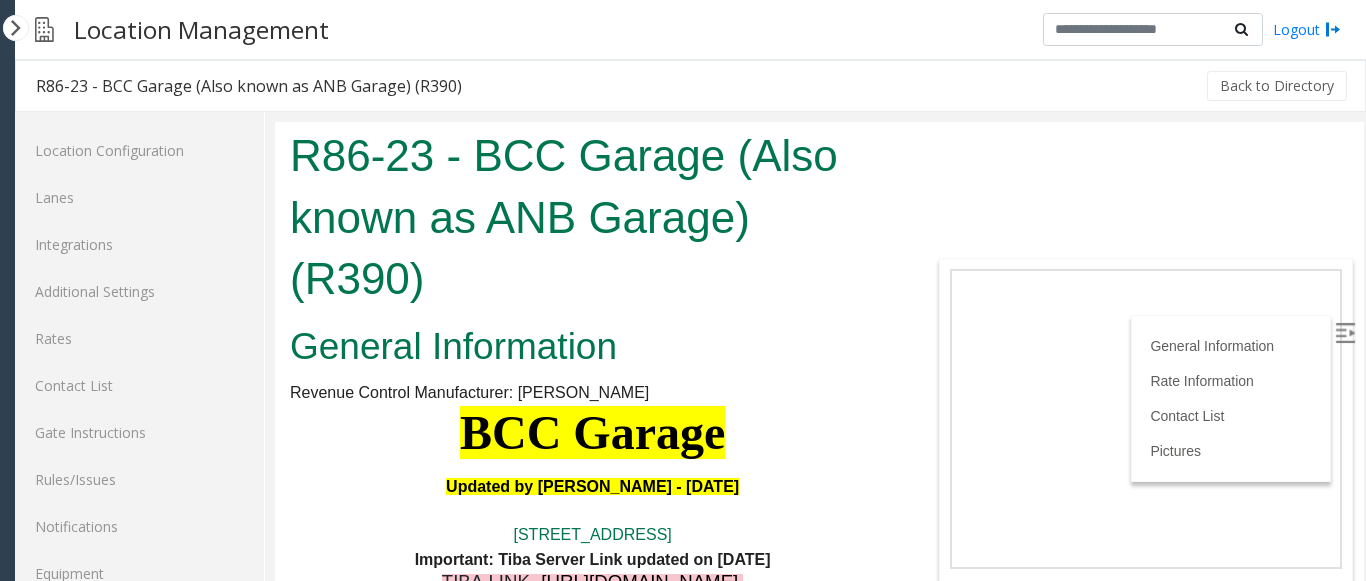 click at bounding box center (1345, 333) 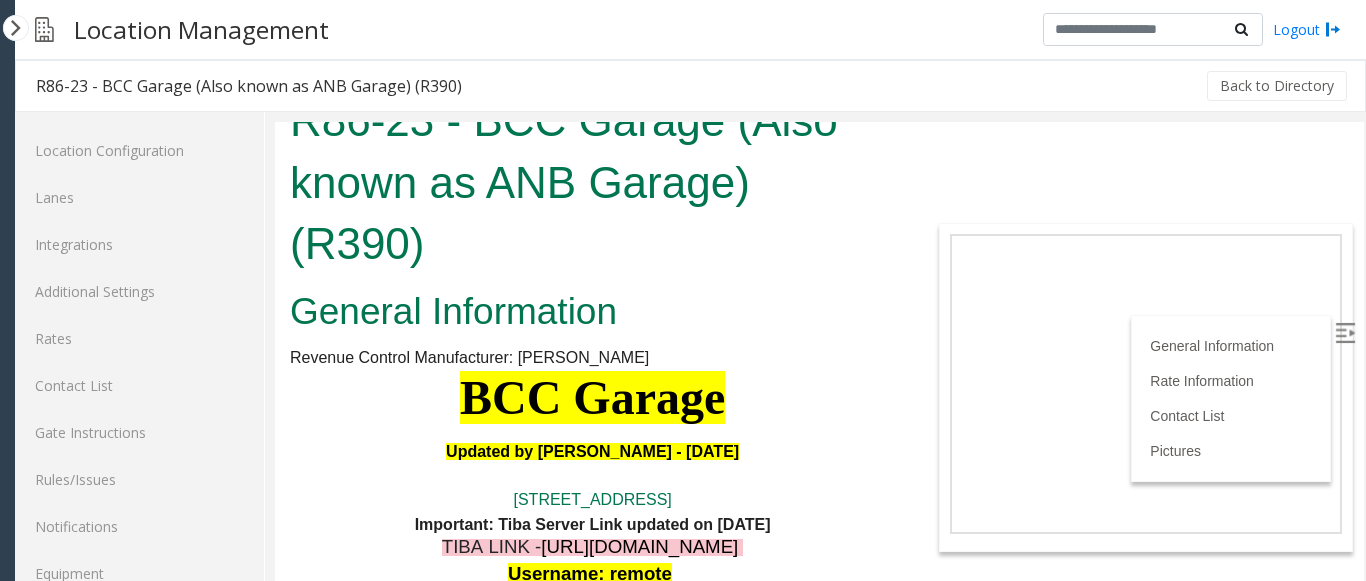 scroll, scrollTop: 0, scrollLeft: 0, axis: both 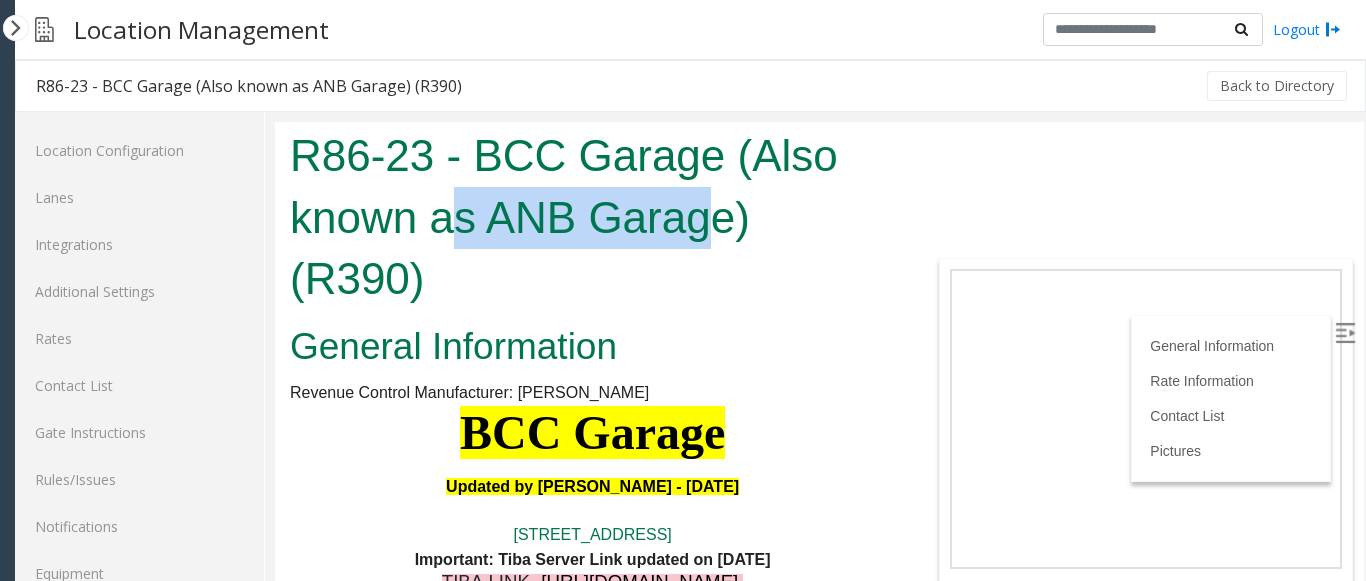 drag, startPoint x: 446, startPoint y: 230, endPoint x: 710, endPoint y: 225, distance: 264.04733 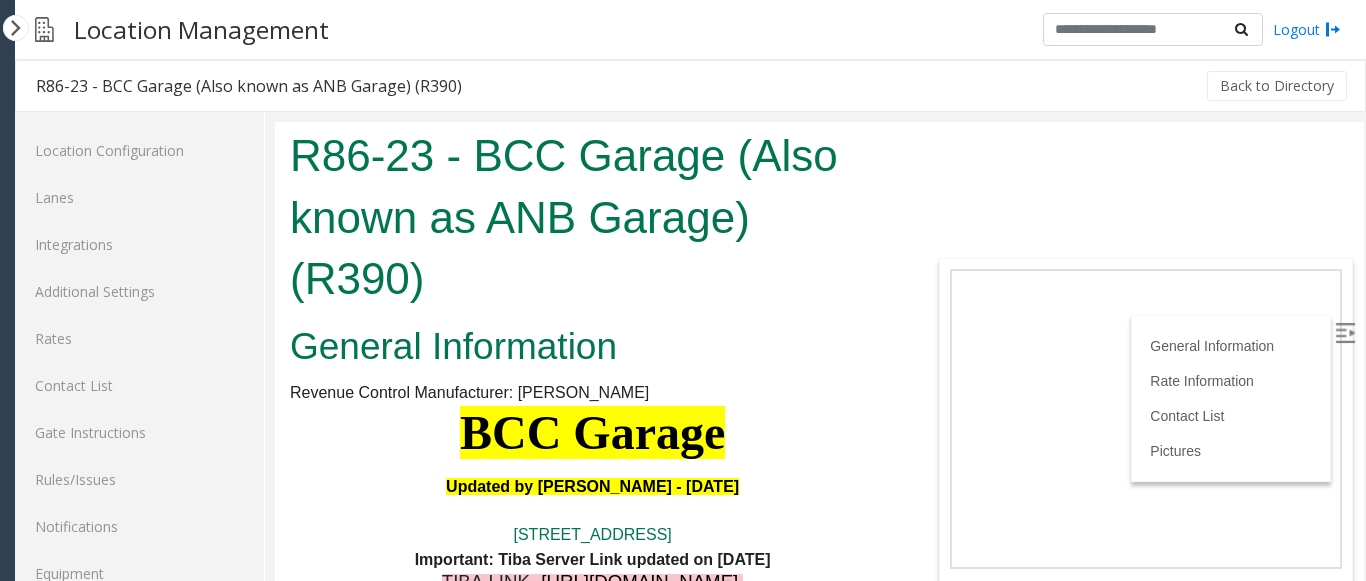 click on "R86-23 - BCC Garage (Also known as ANB Garage) (R390)" at bounding box center (592, 217) 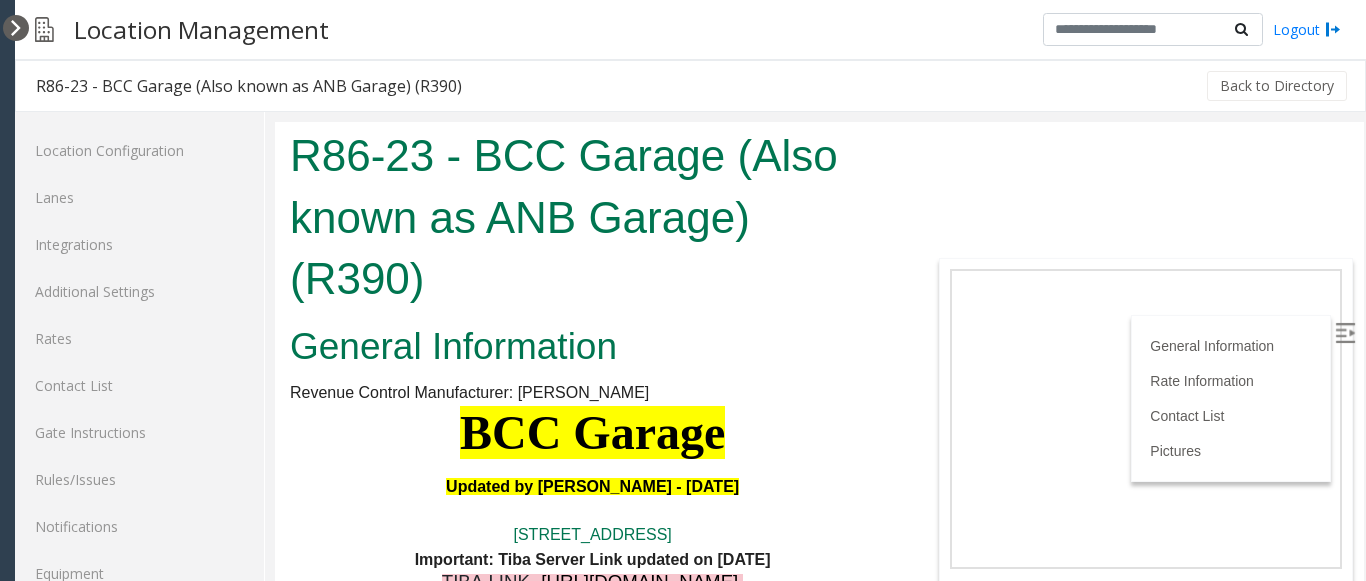 click at bounding box center (16, 28) 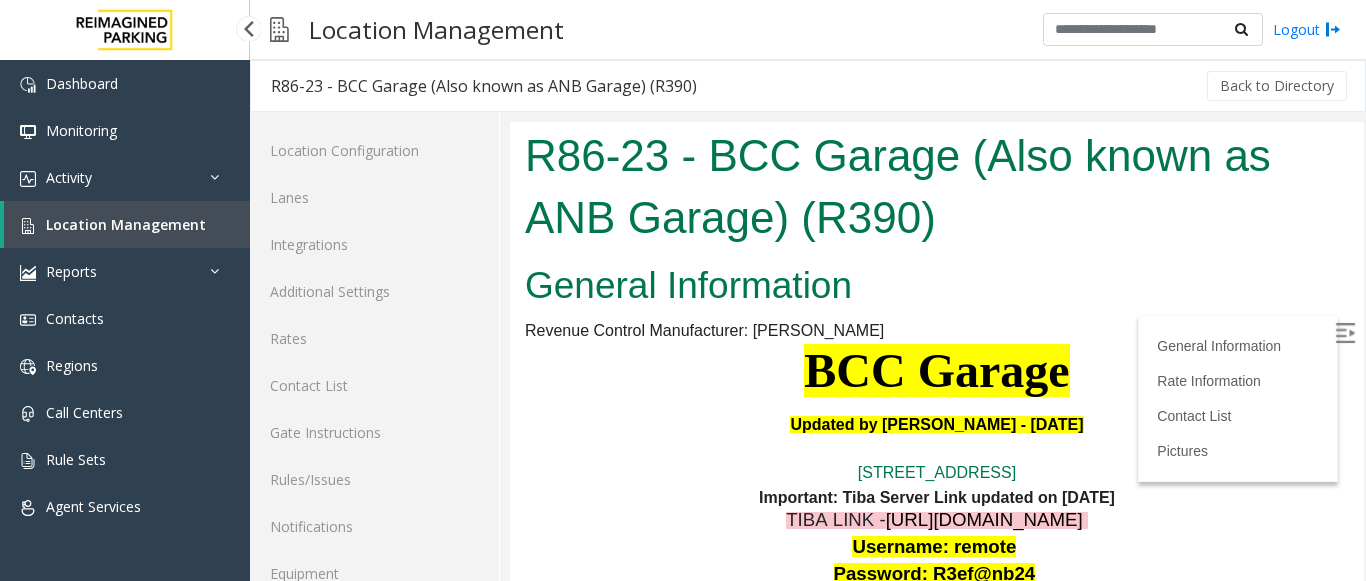 click on "Location Management" at bounding box center (126, 224) 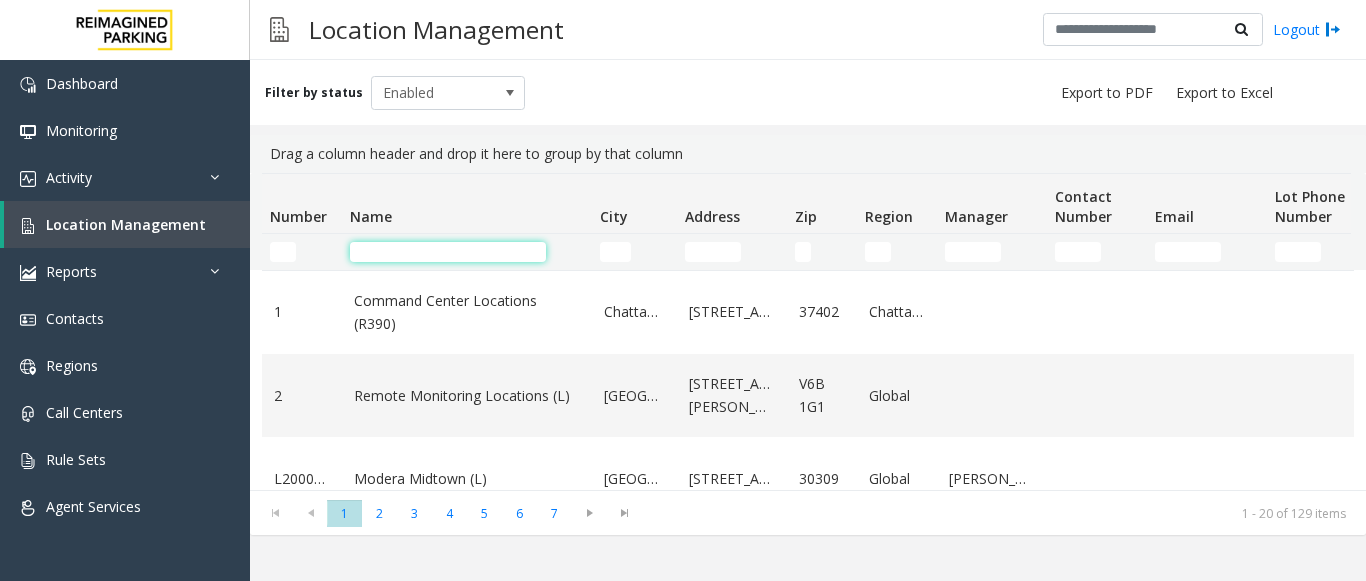 click 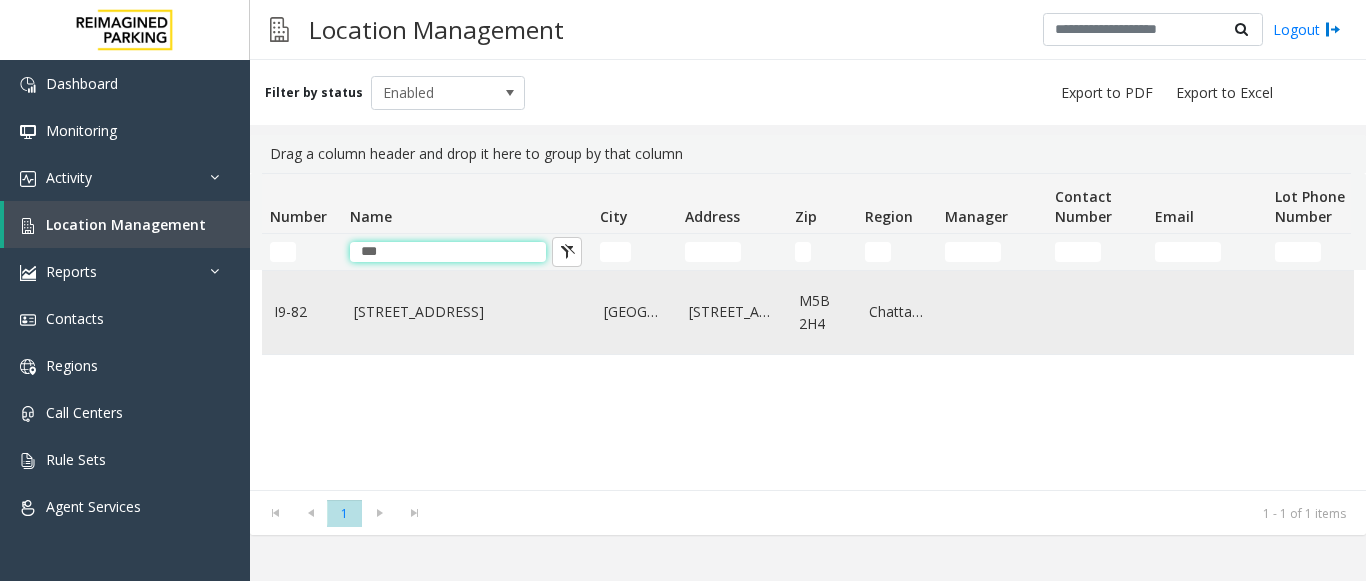 type on "***" 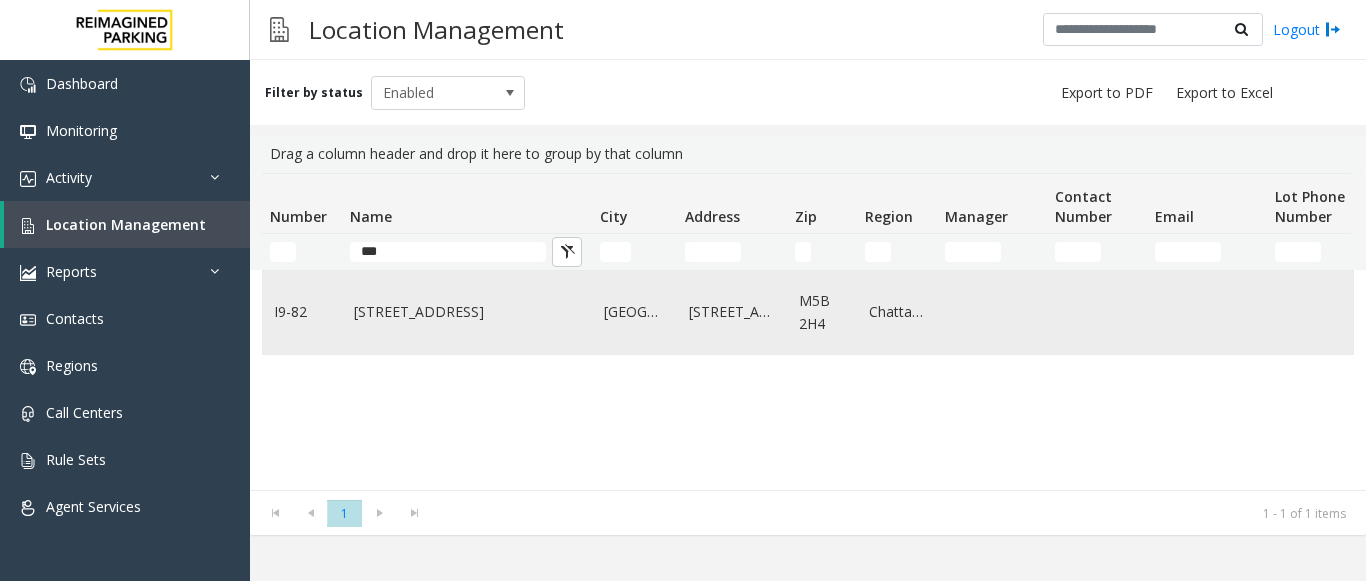 click on "[STREET_ADDRESS]" 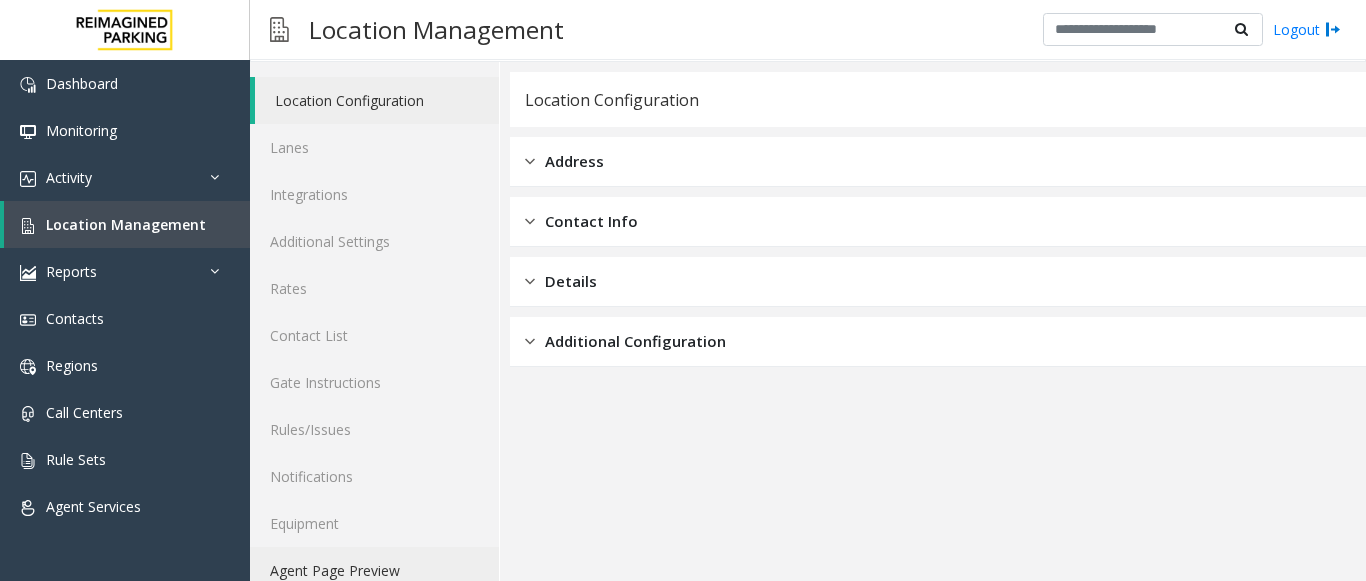 scroll, scrollTop: 78, scrollLeft: 0, axis: vertical 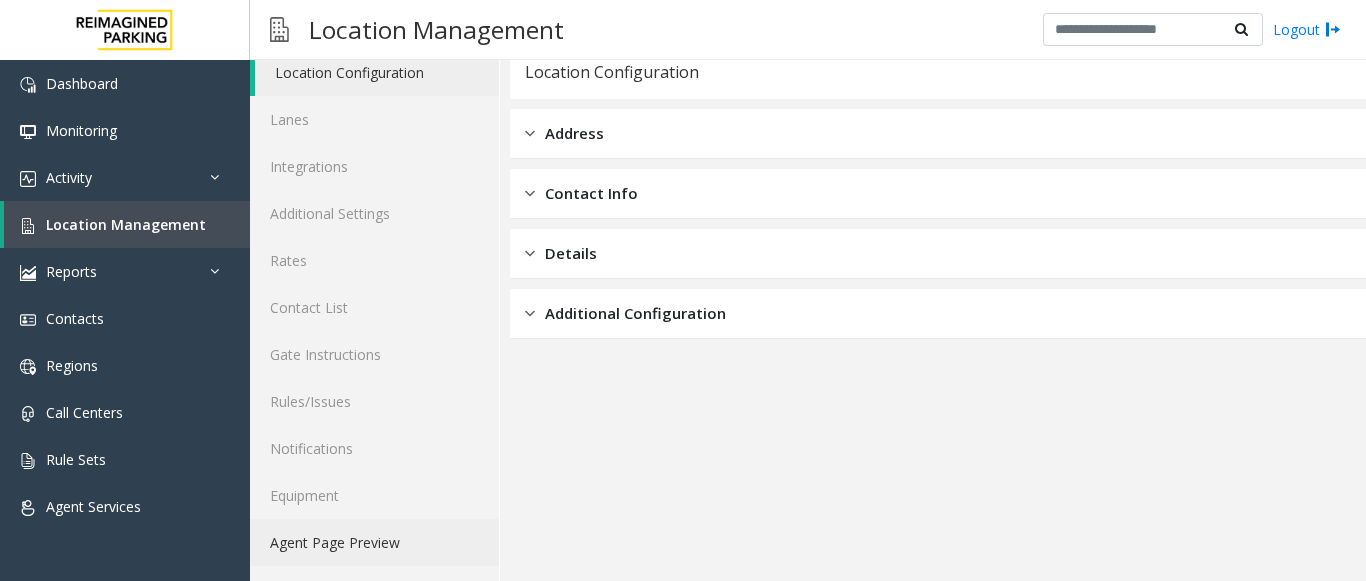 click on "Agent Page Preview" 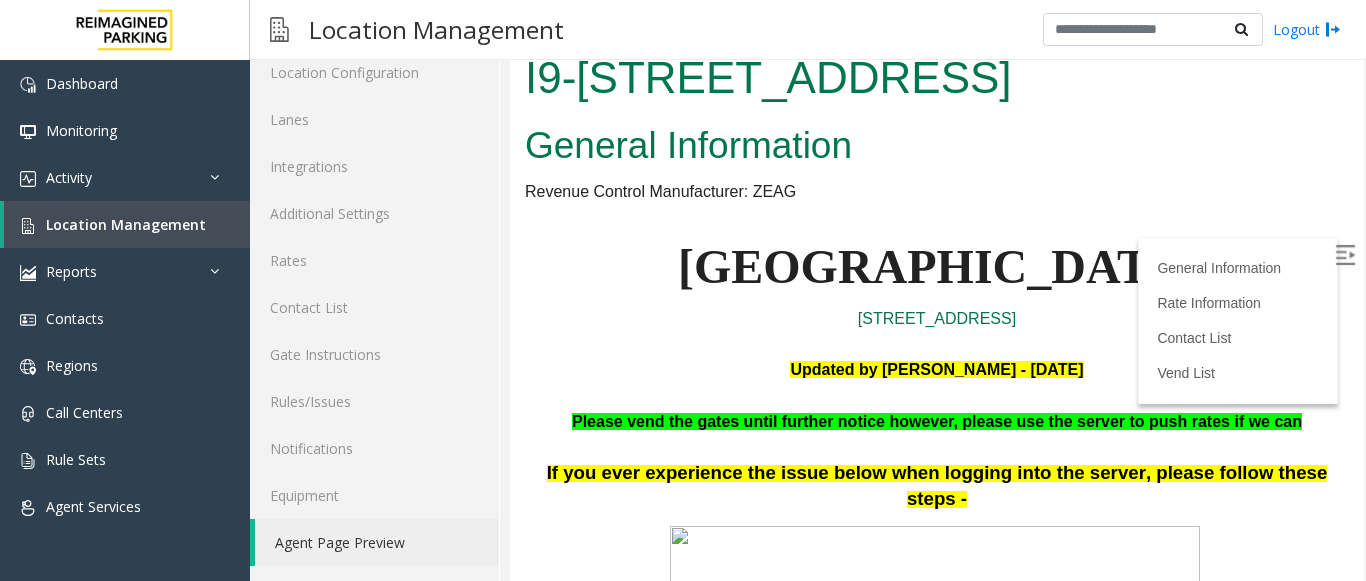 scroll, scrollTop: 0, scrollLeft: 0, axis: both 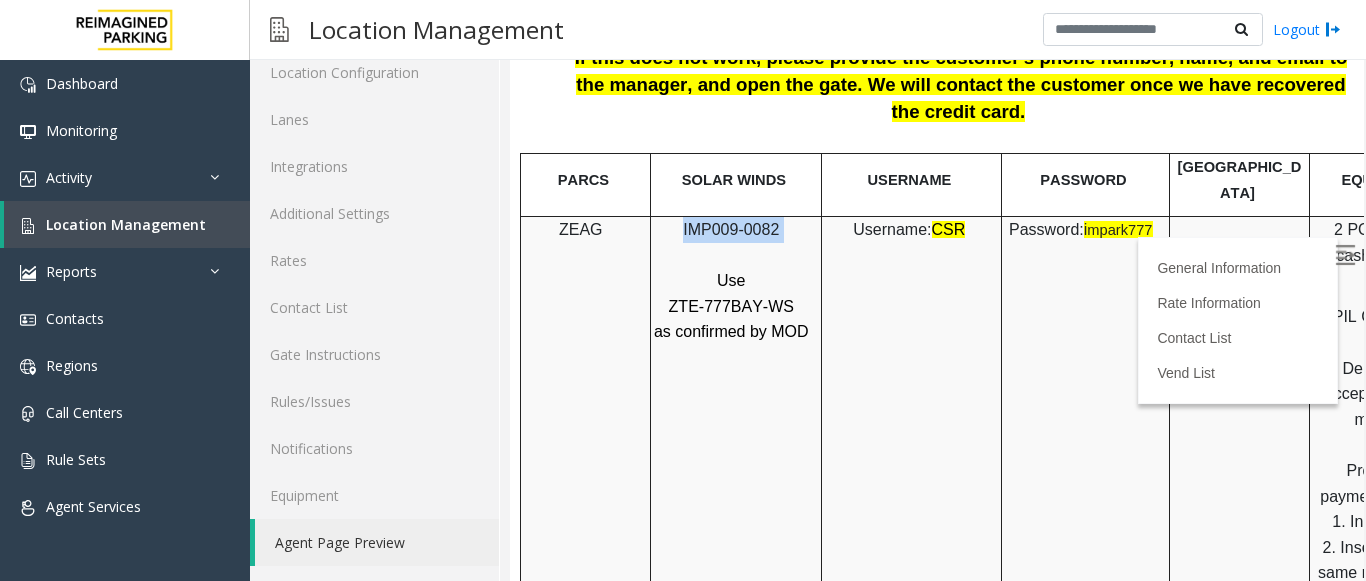 drag, startPoint x: 682, startPoint y: 179, endPoint x: 797, endPoint y: 173, distance: 115.15642 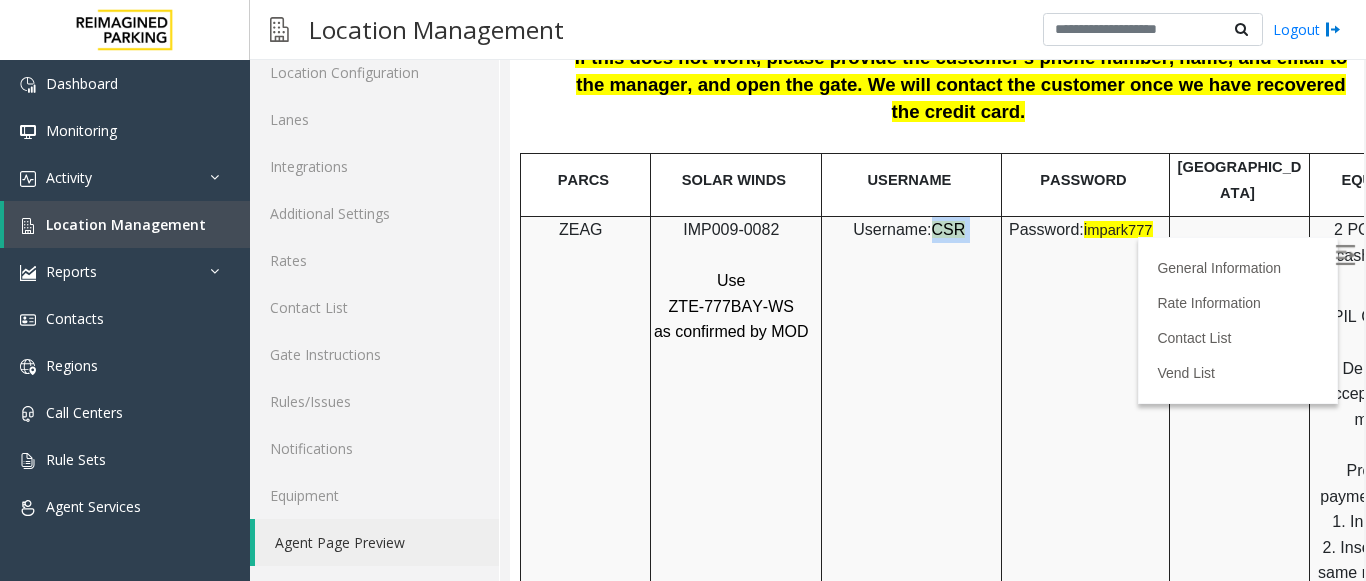 drag, startPoint x: 932, startPoint y: 177, endPoint x: 963, endPoint y: 180, distance: 31.144823 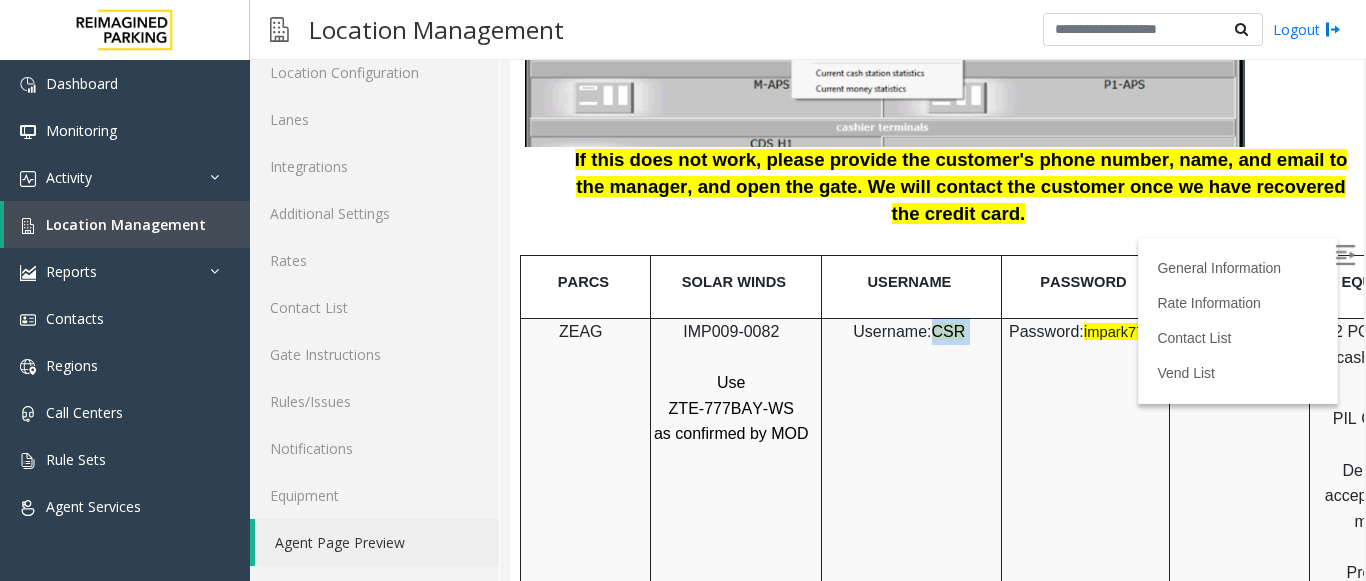 scroll, scrollTop: 2022, scrollLeft: 0, axis: vertical 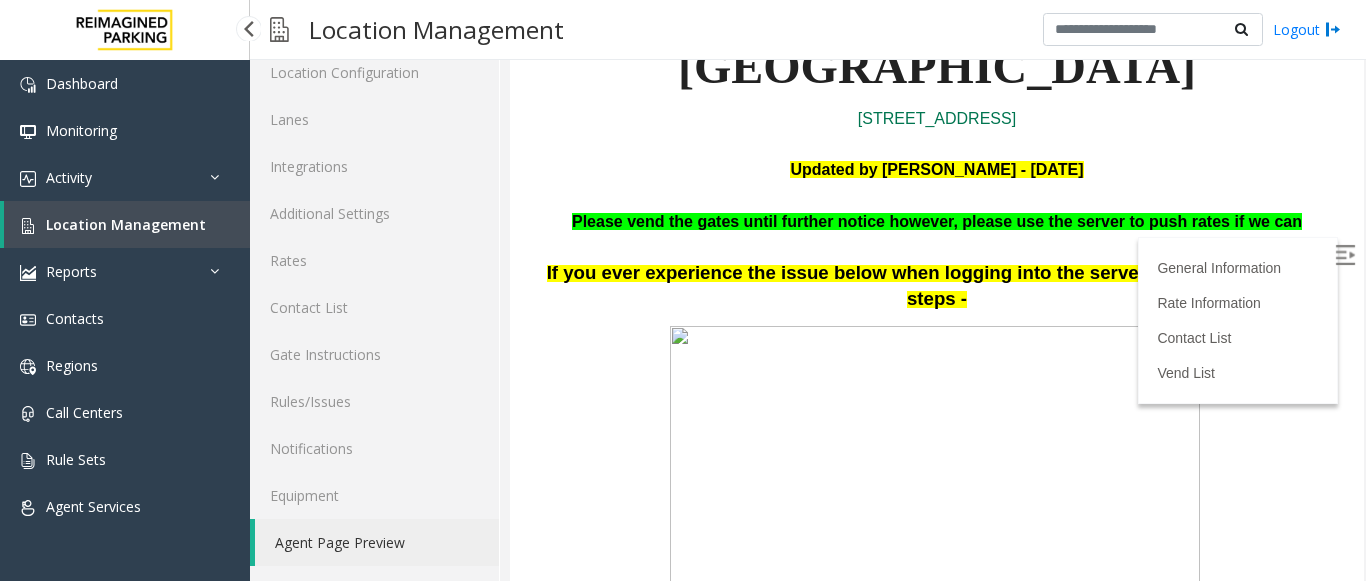 click on "Location Management" at bounding box center (126, 224) 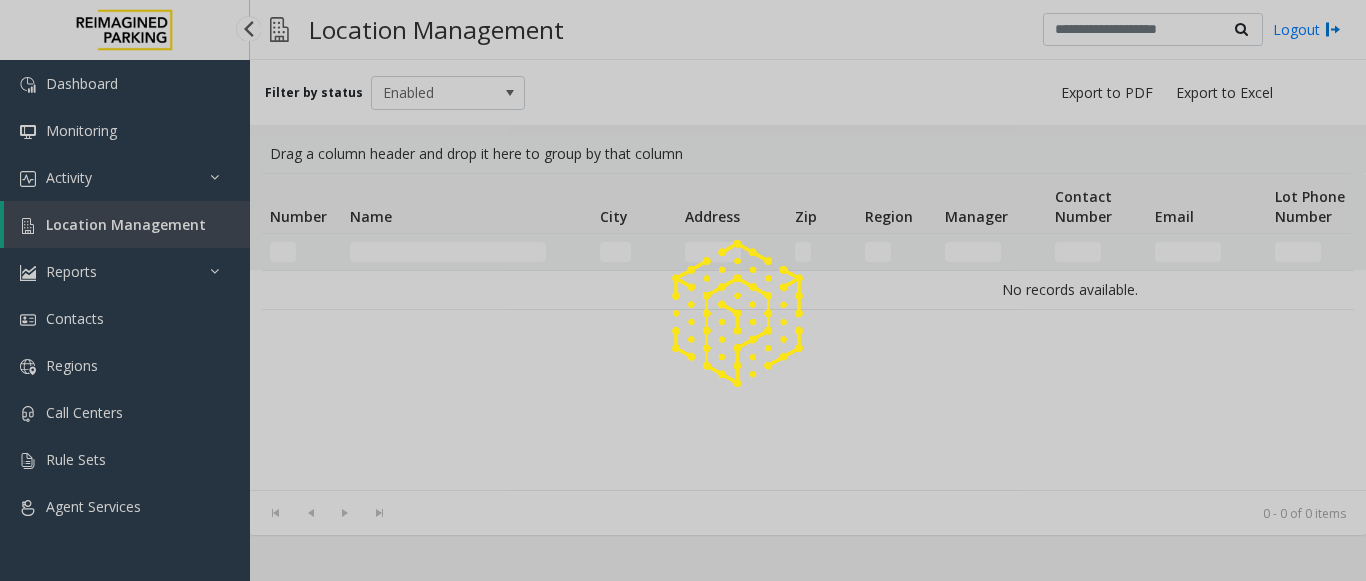 scroll, scrollTop: 0, scrollLeft: 0, axis: both 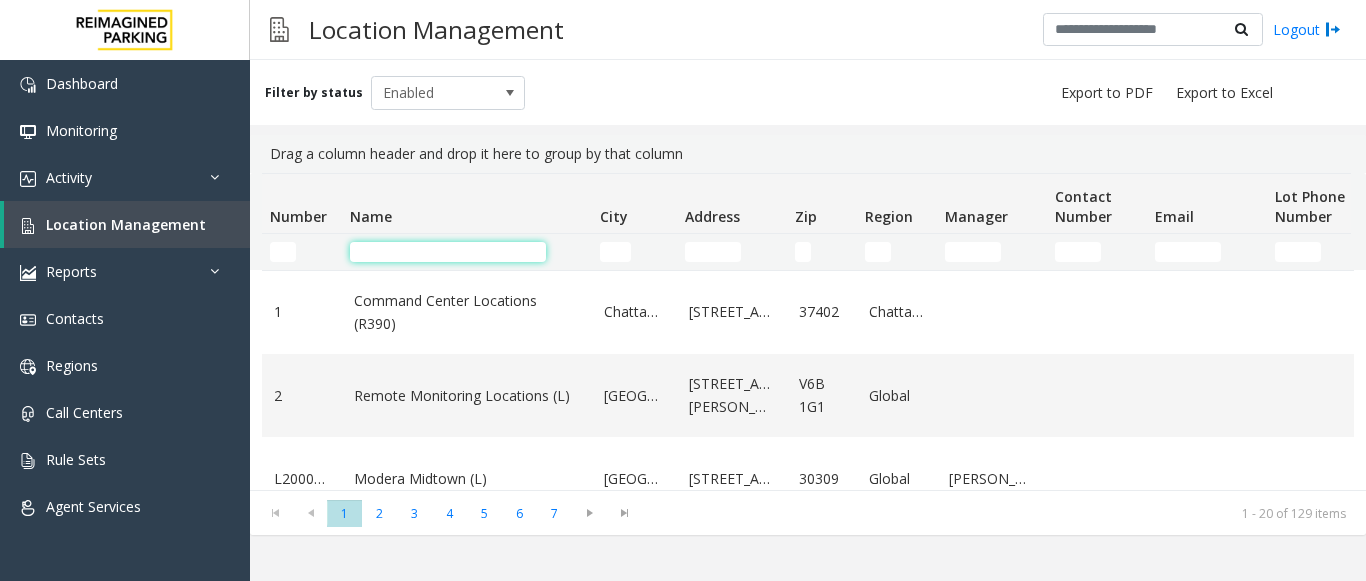 click 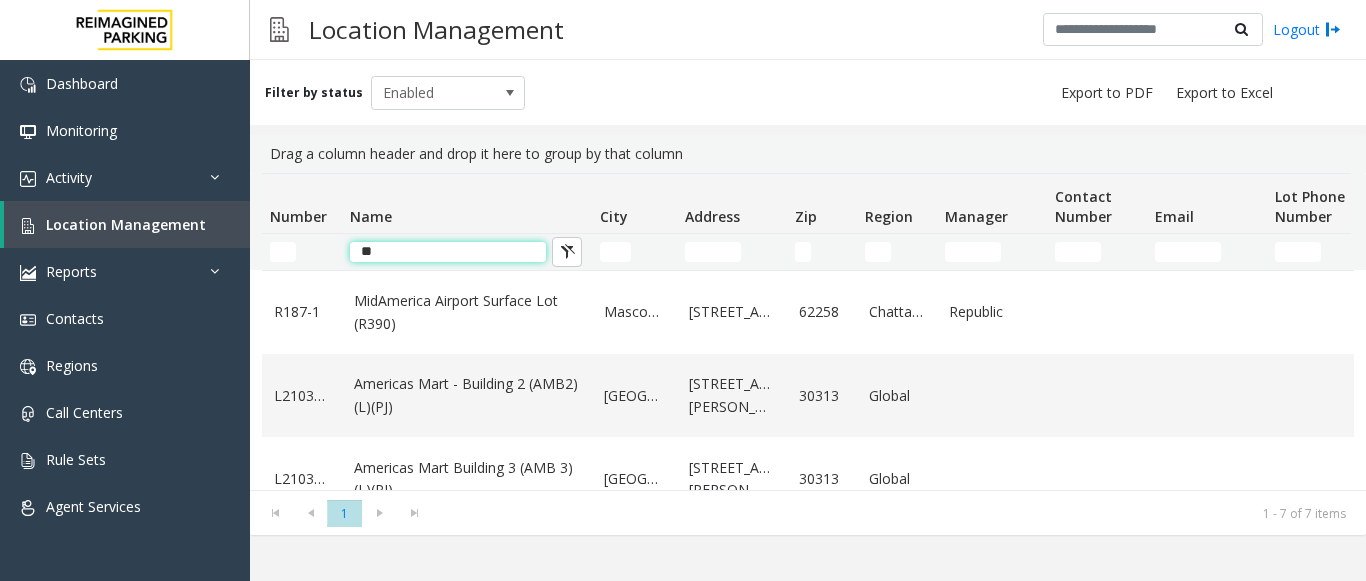 click on "**" 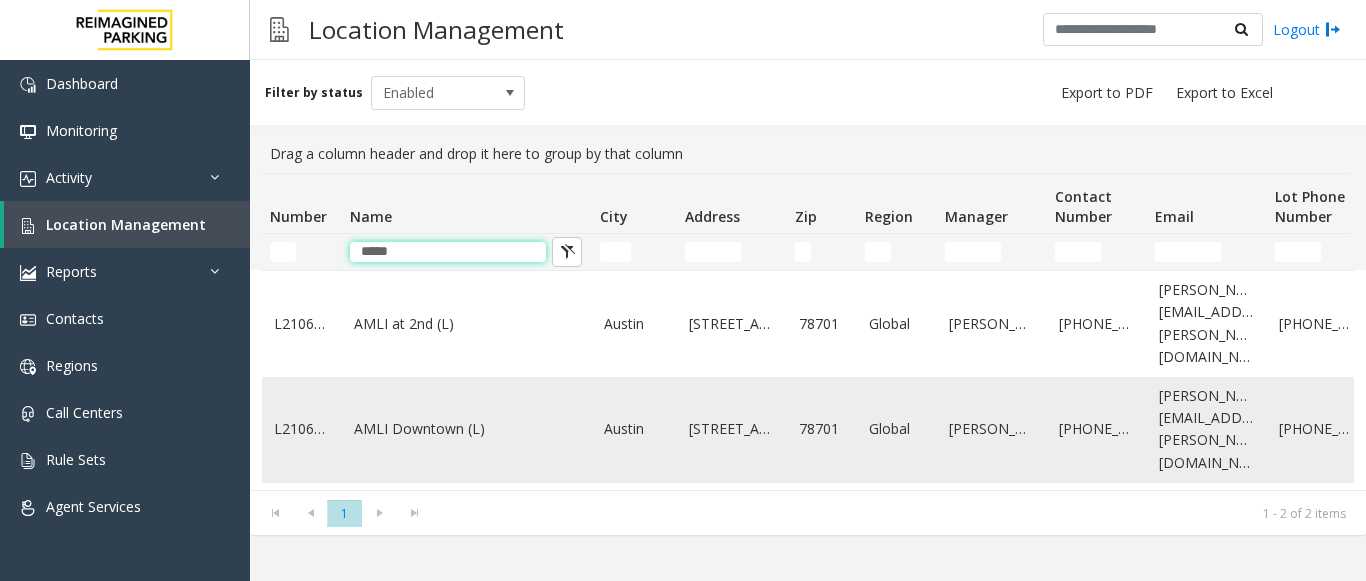type on "****" 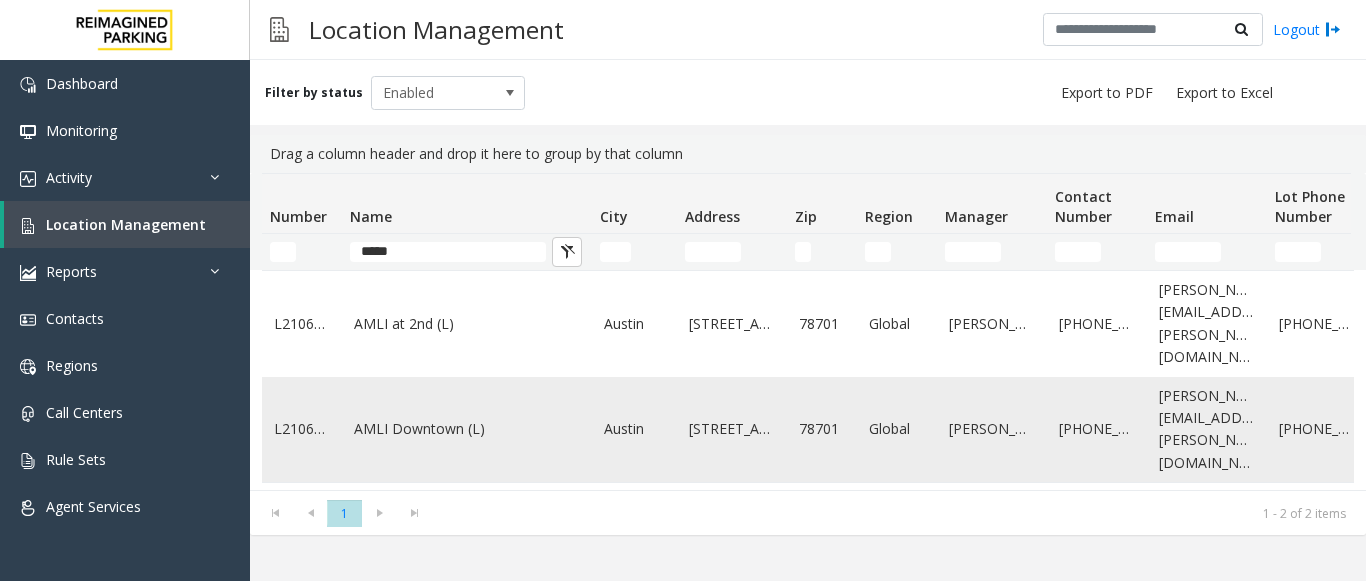 click on "AMLI Downtown (L)" 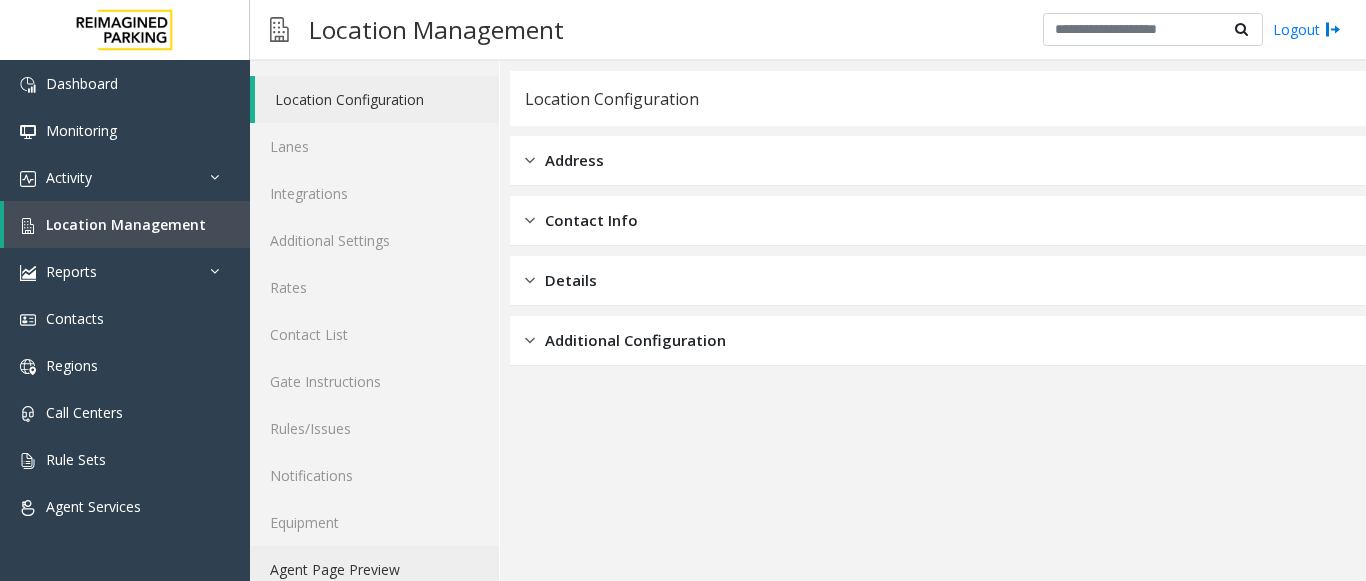 scroll, scrollTop: 78, scrollLeft: 0, axis: vertical 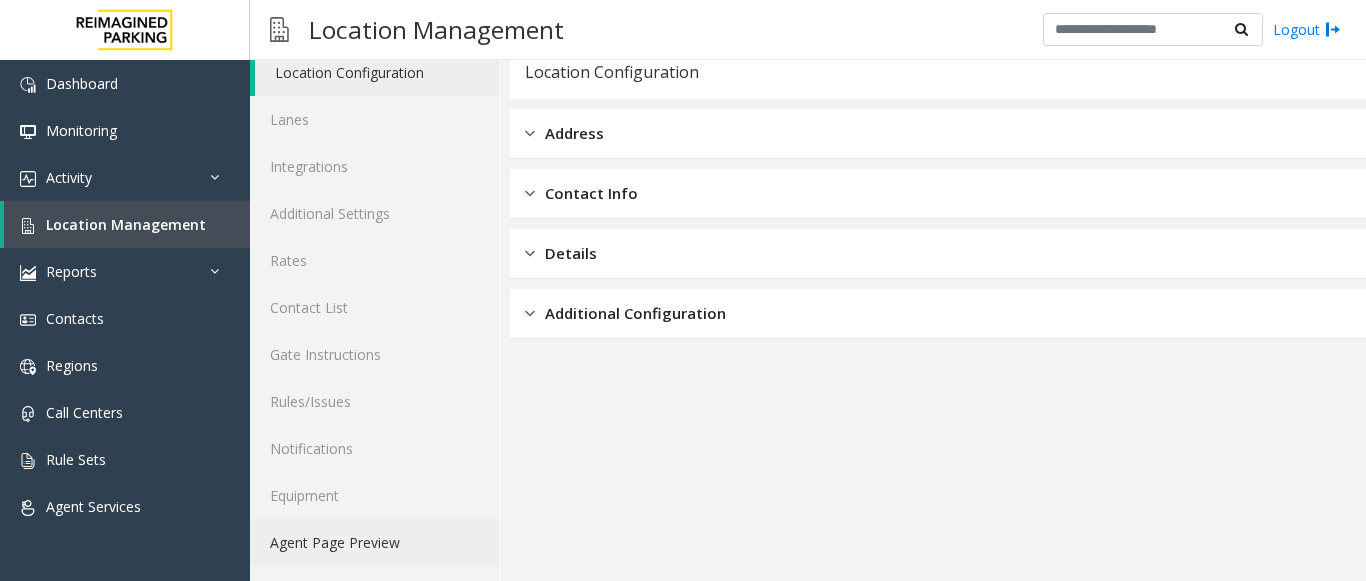 click on "Agent Page Preview" 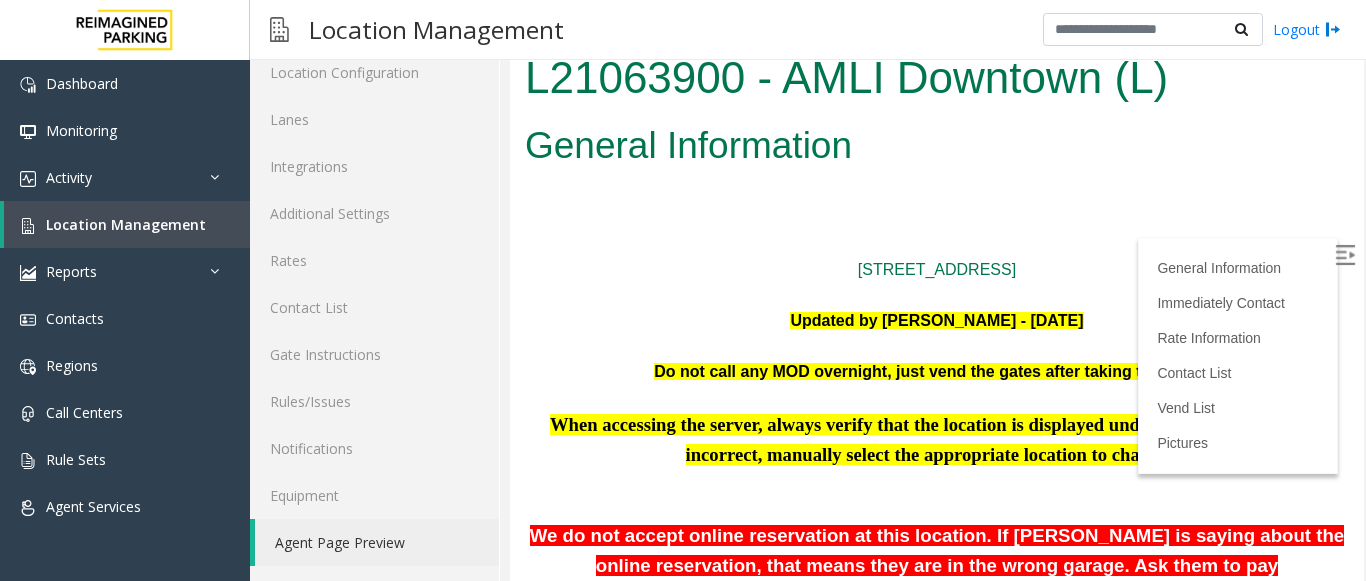 scroll, scrollTop: 0, scrollLeft: 0, axis: both 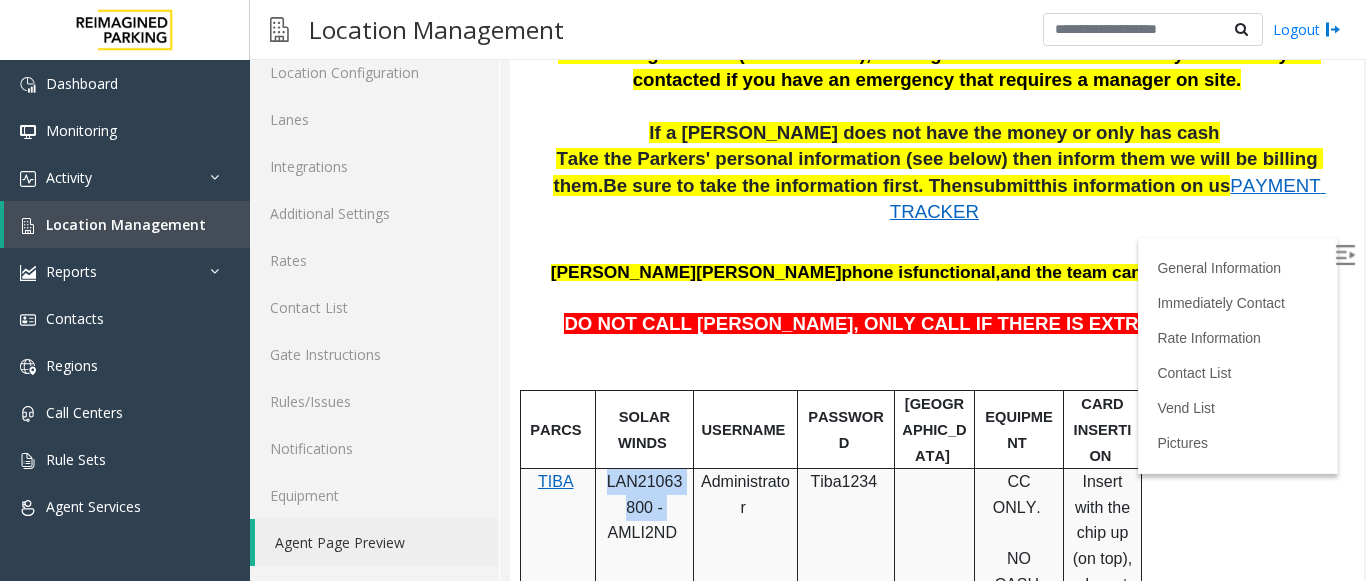 drag, startPoint x: 608, startPoint y: 455, endPoint x: 676, endPoint y: 469, distance: 69.426216 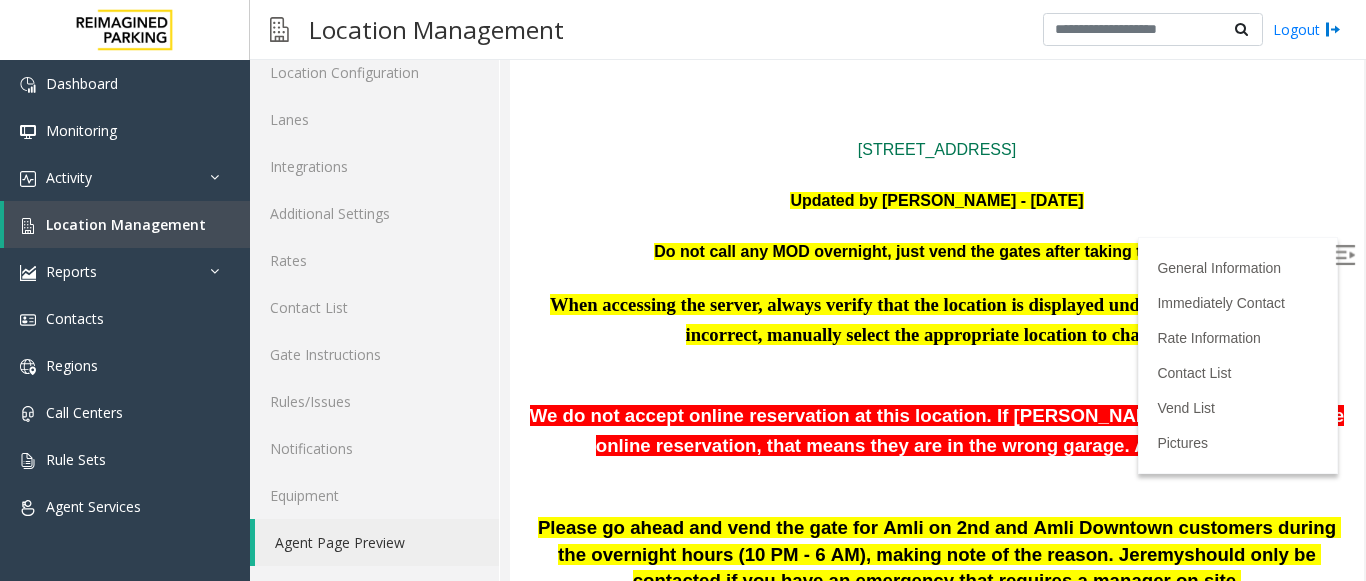 scroll, scrollTop: 0, scrollLeft: 0, axis: both 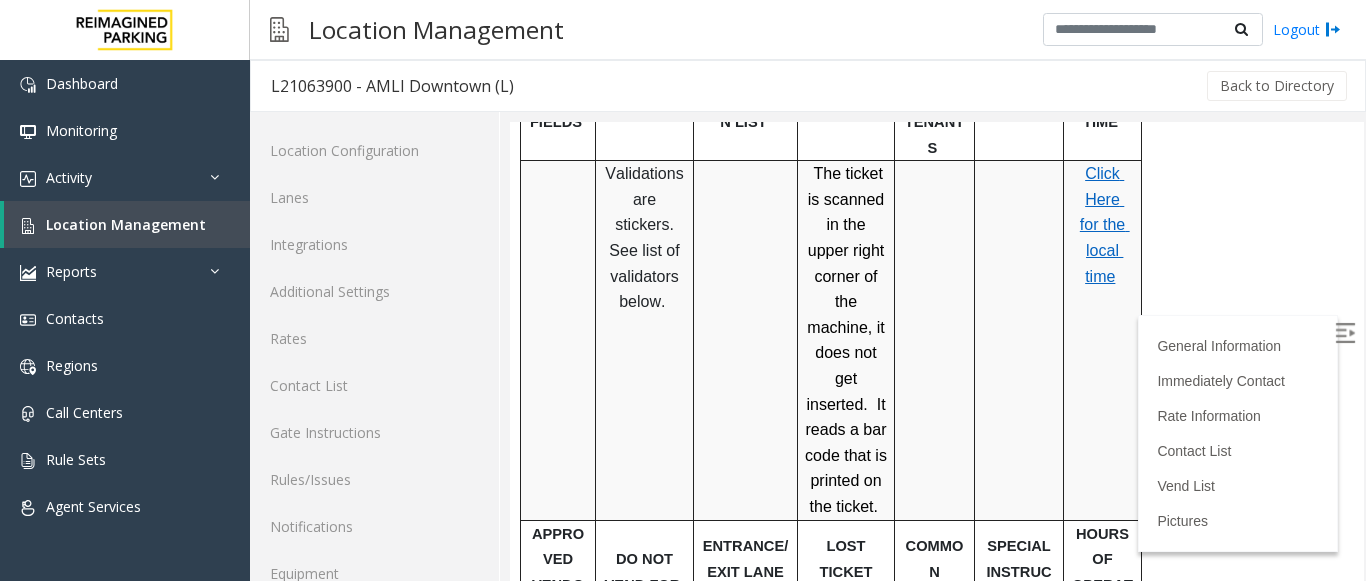 click on "Click Here for the local time" at bounding box center (1102, 225) 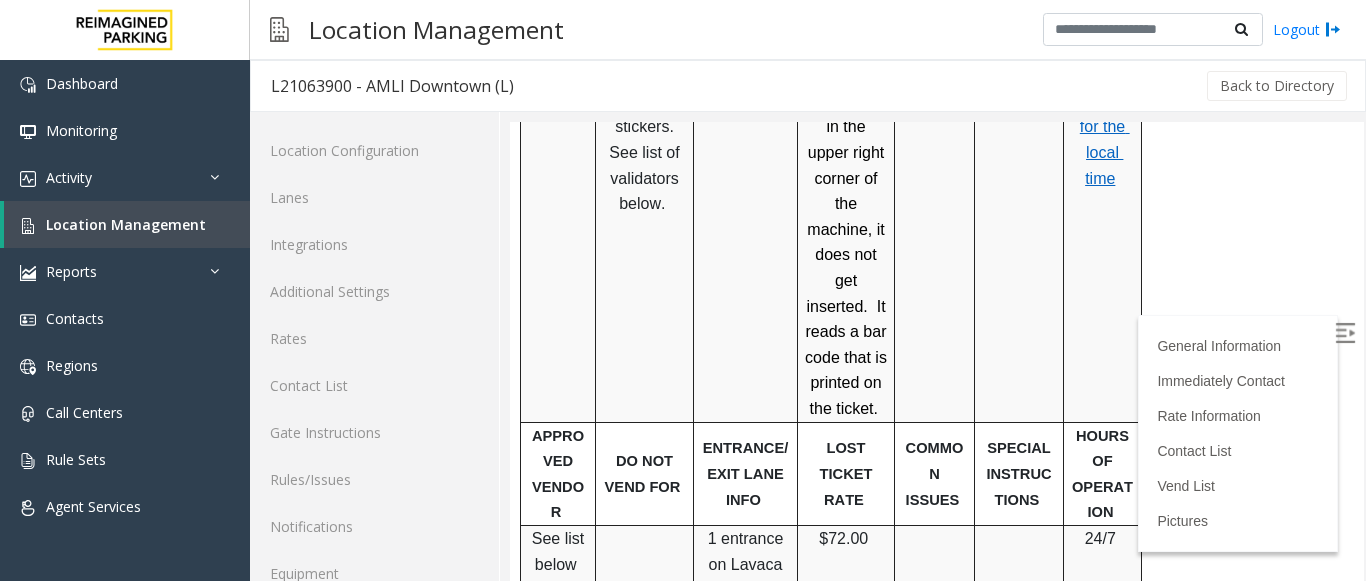 scroll, scrollTop: 1800, scrollLeft: 0, axis: vertical 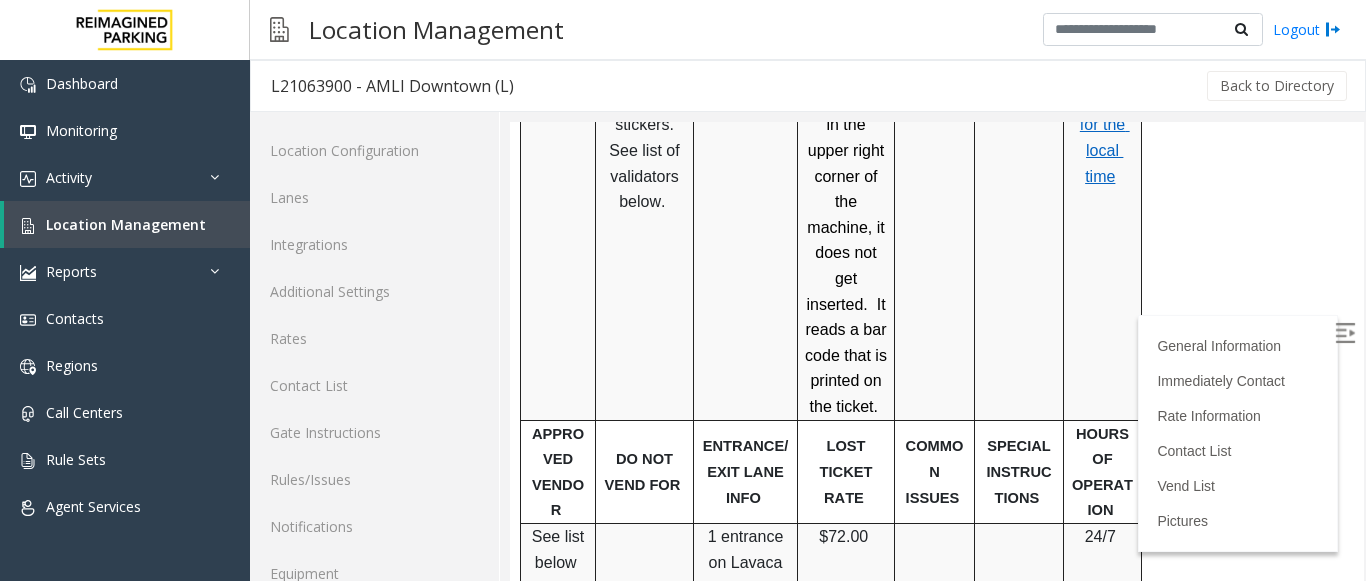 click at bounding box center (1345, 333) 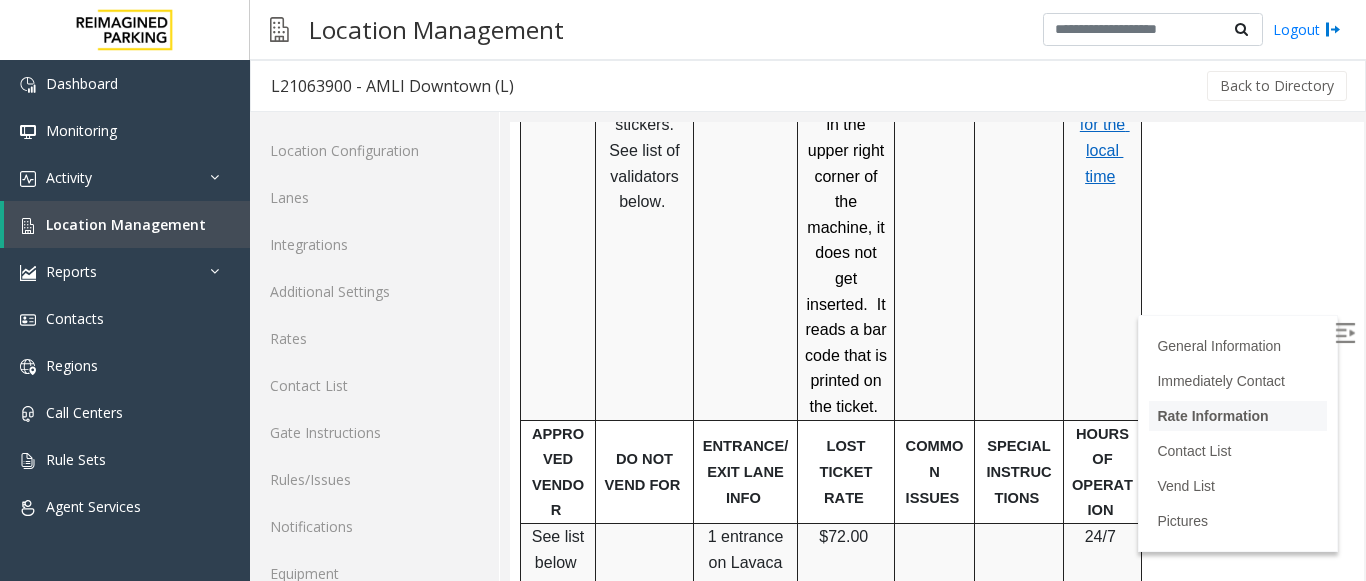 click on "Rate Information" at bounding box center [1212, 416] 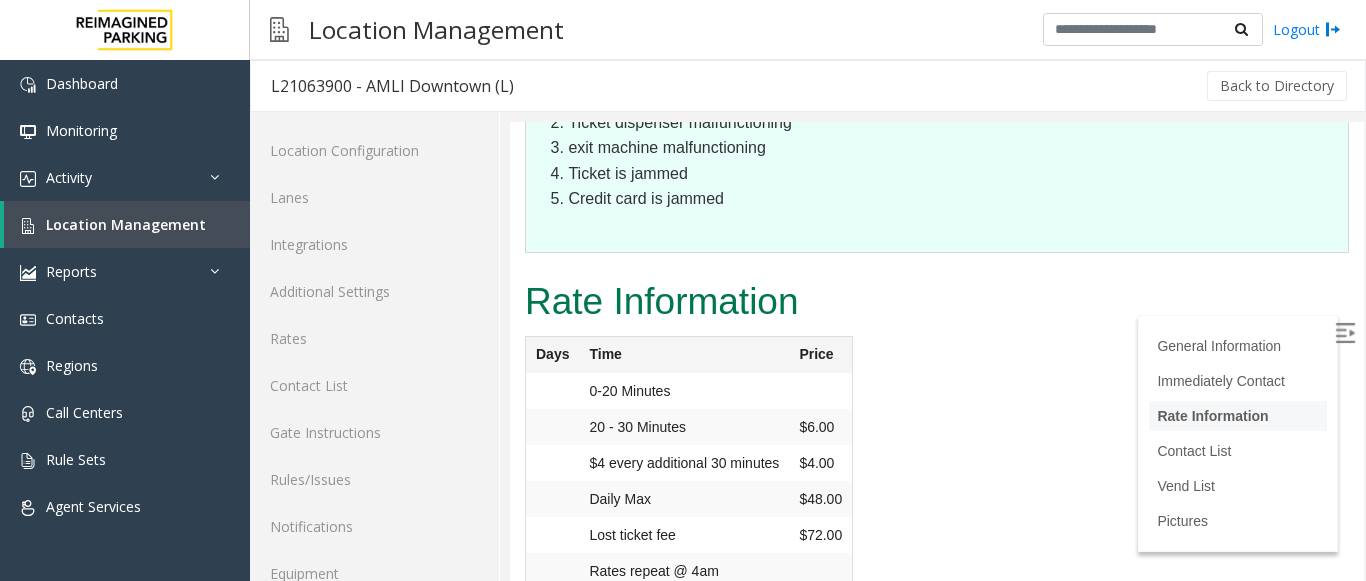 scroll, scrollTop: 62, scrollLeft: 0, axis: vertical 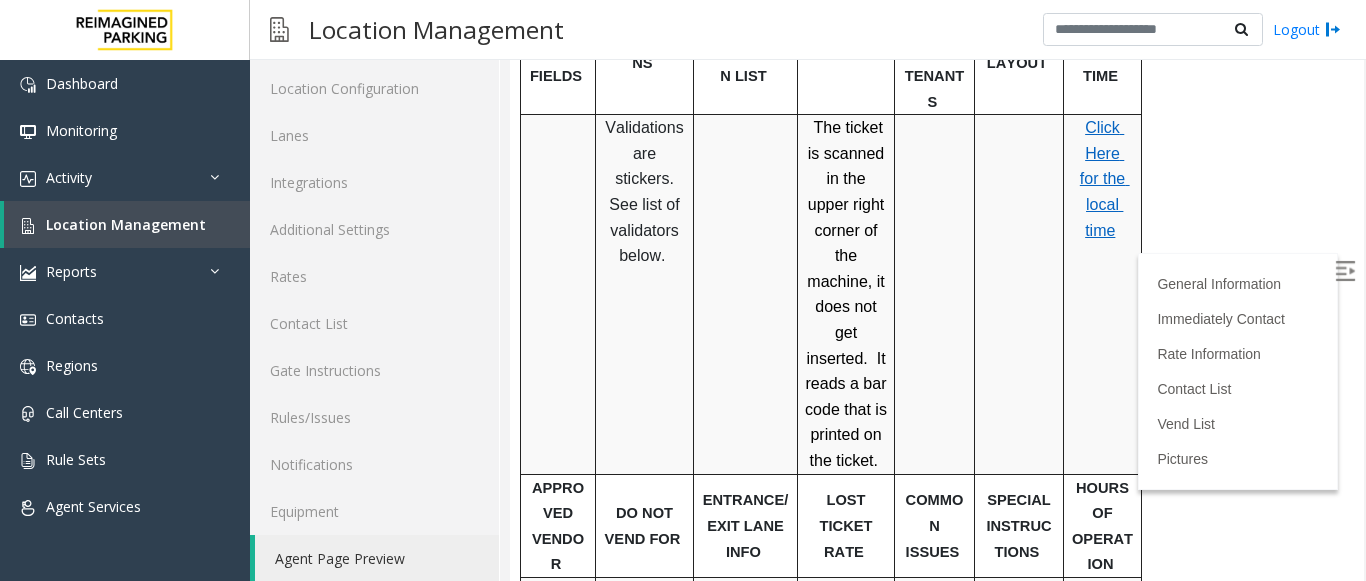 click at bounding box center (1345, 271) 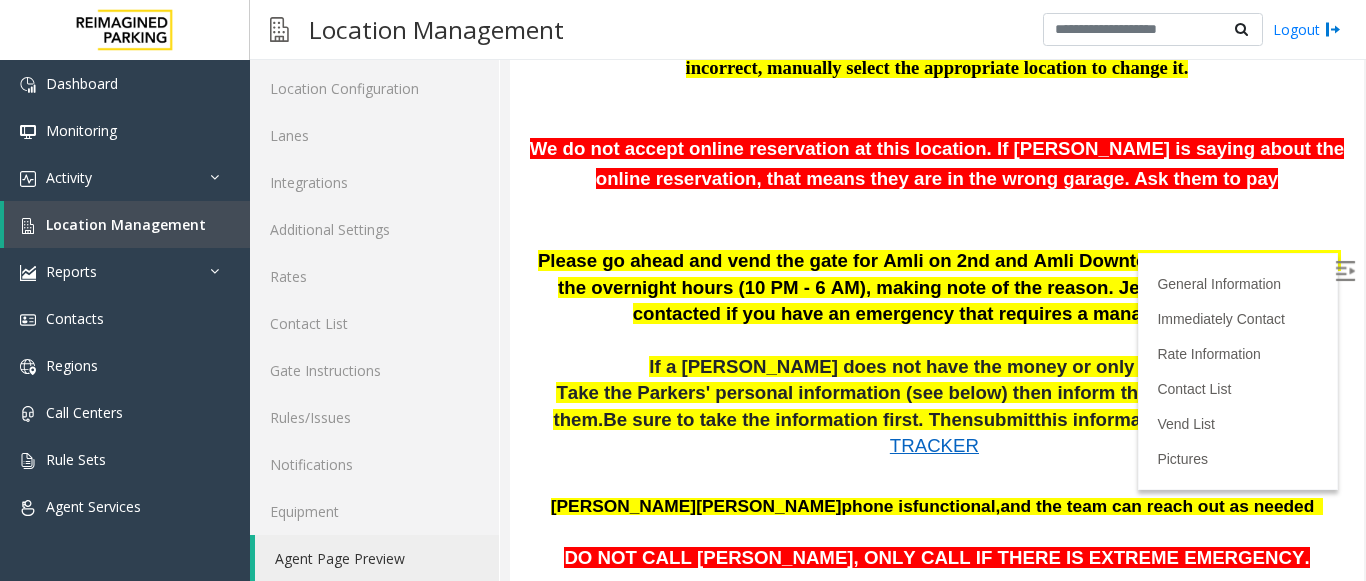 scroll, scrollTop: 0, scrollLeft: 0, axis: both 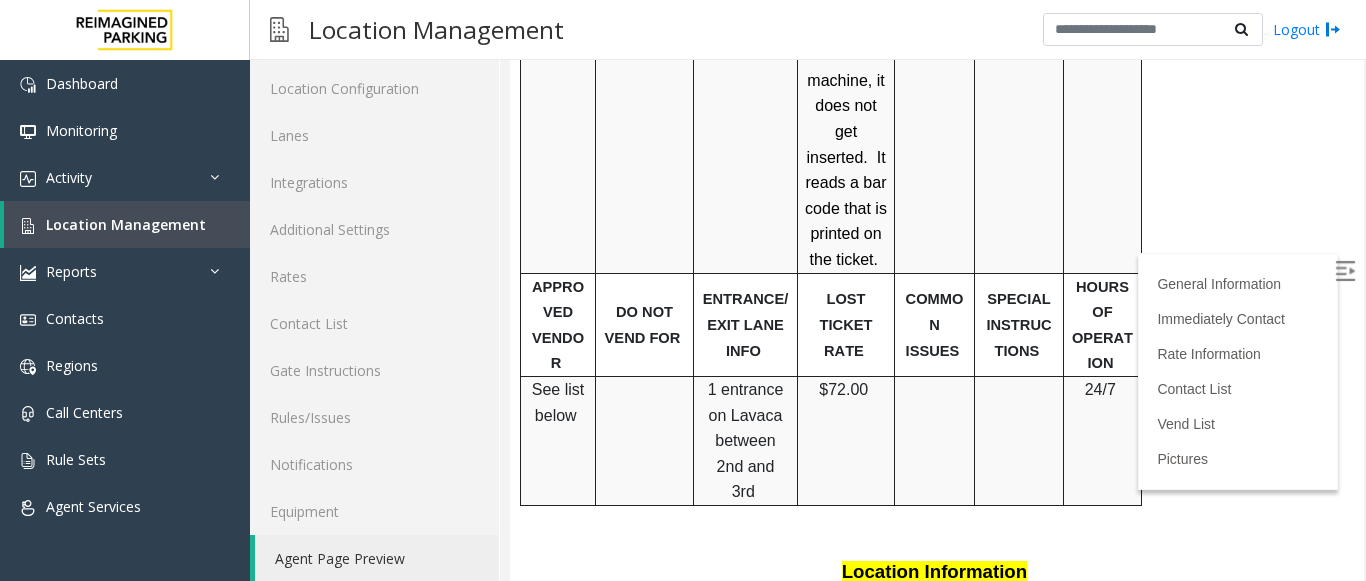 drag, startPoint x: 831, startPoint y: 476, endPoint x: 1116, endPoint y: 476, distance: 285 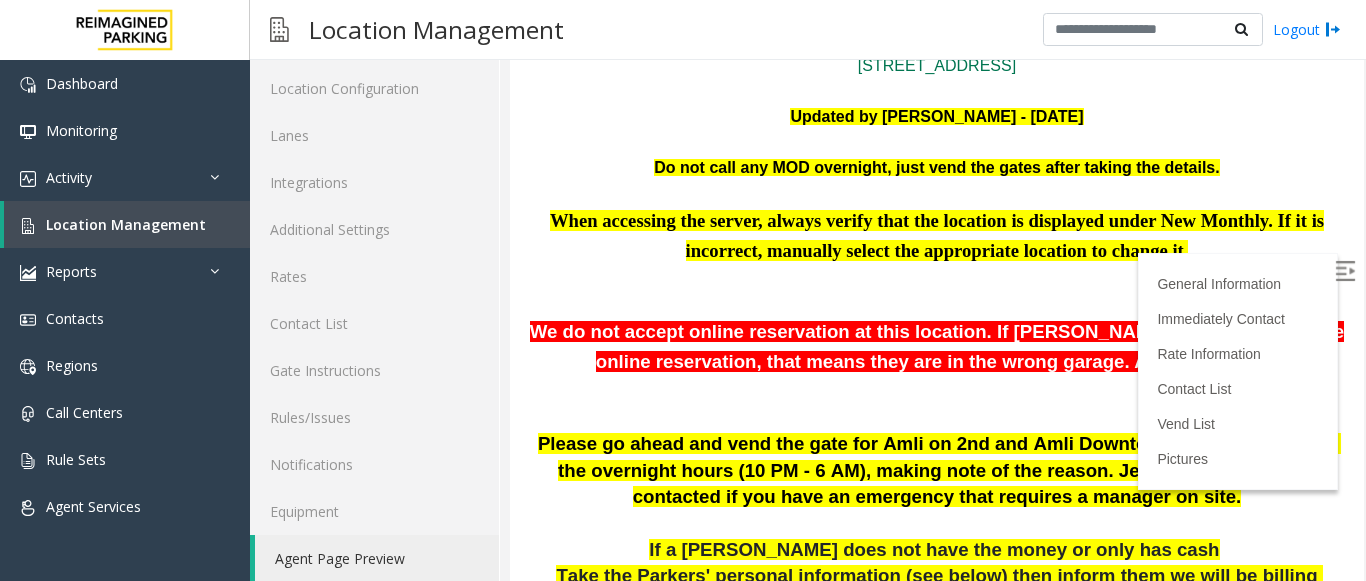 scroll, scrollTop: 185, scrollLeft: 0, axis: vertical 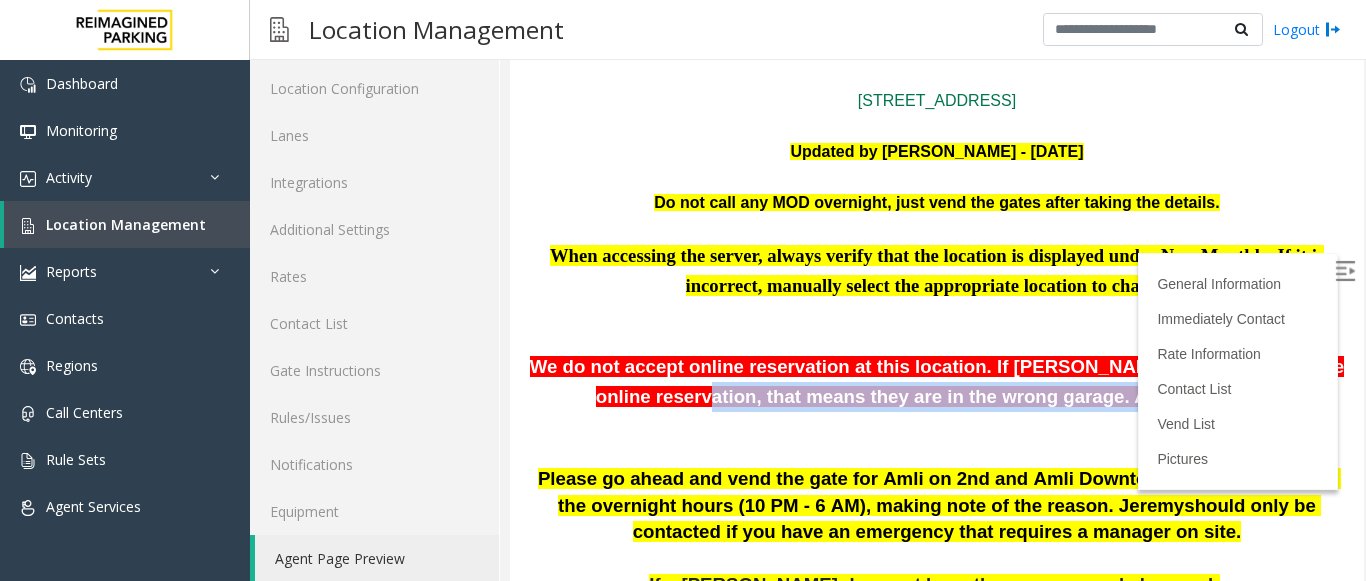 drag, startPoint x: 652, startPoint y: 409, endPoint x: 1225, endPoint y: 408, distance: 573.00085 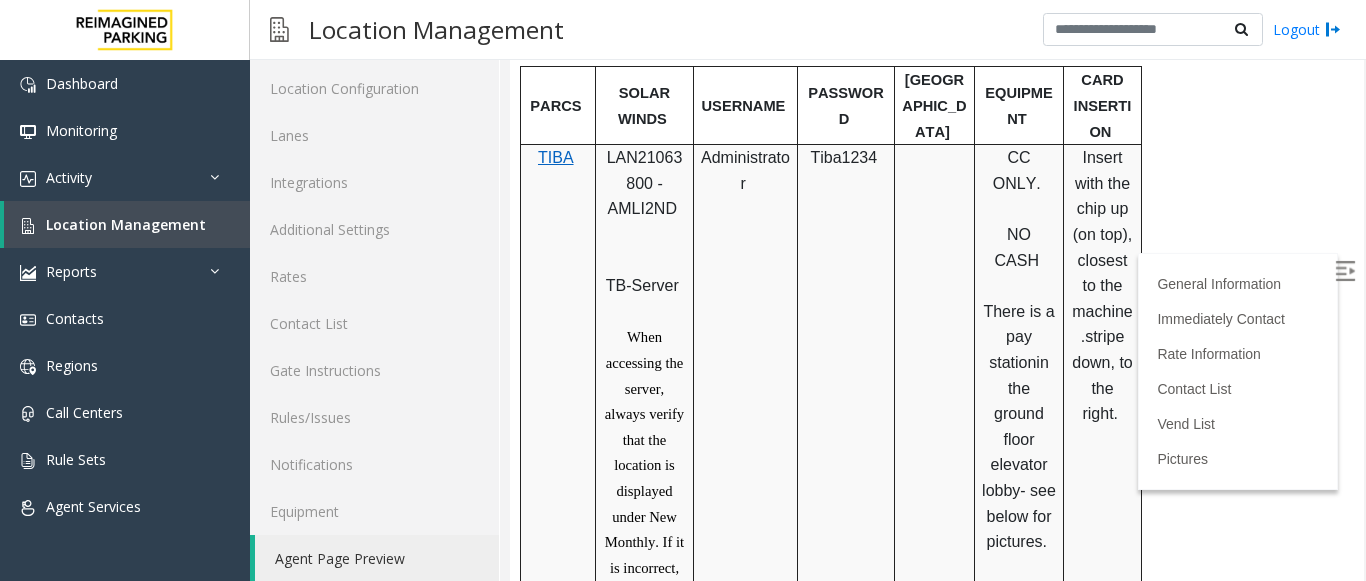 scroll, scrollTop: 785, scrollLeft: 0, axis: vertical 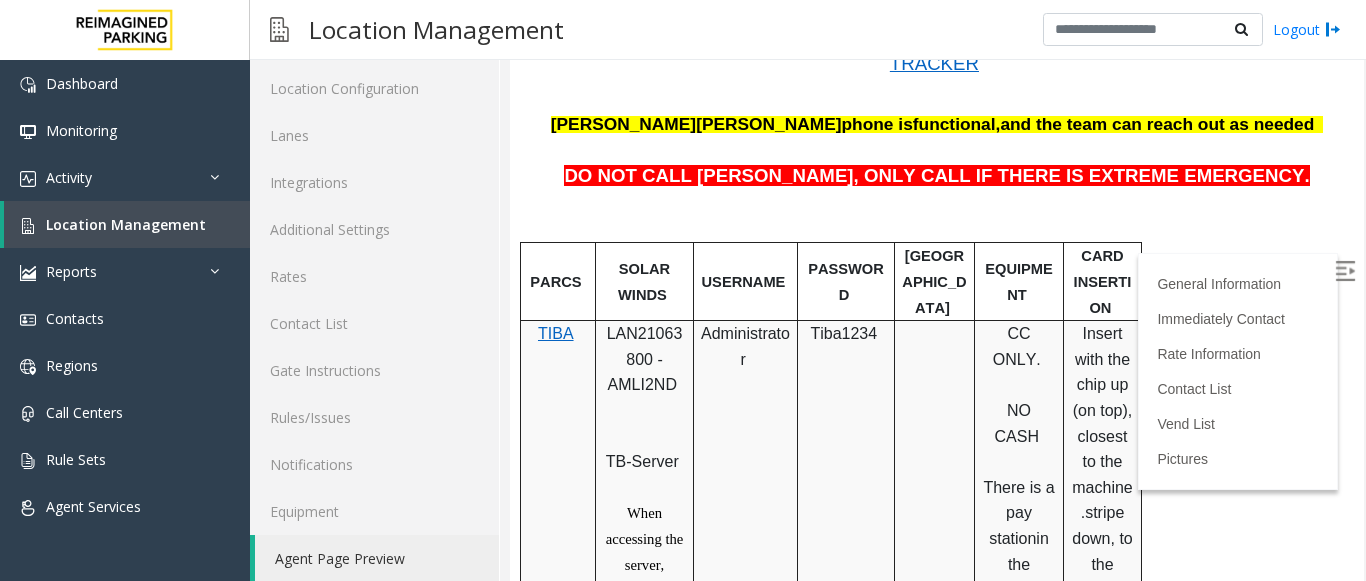 click at bounding box center (935, 603) 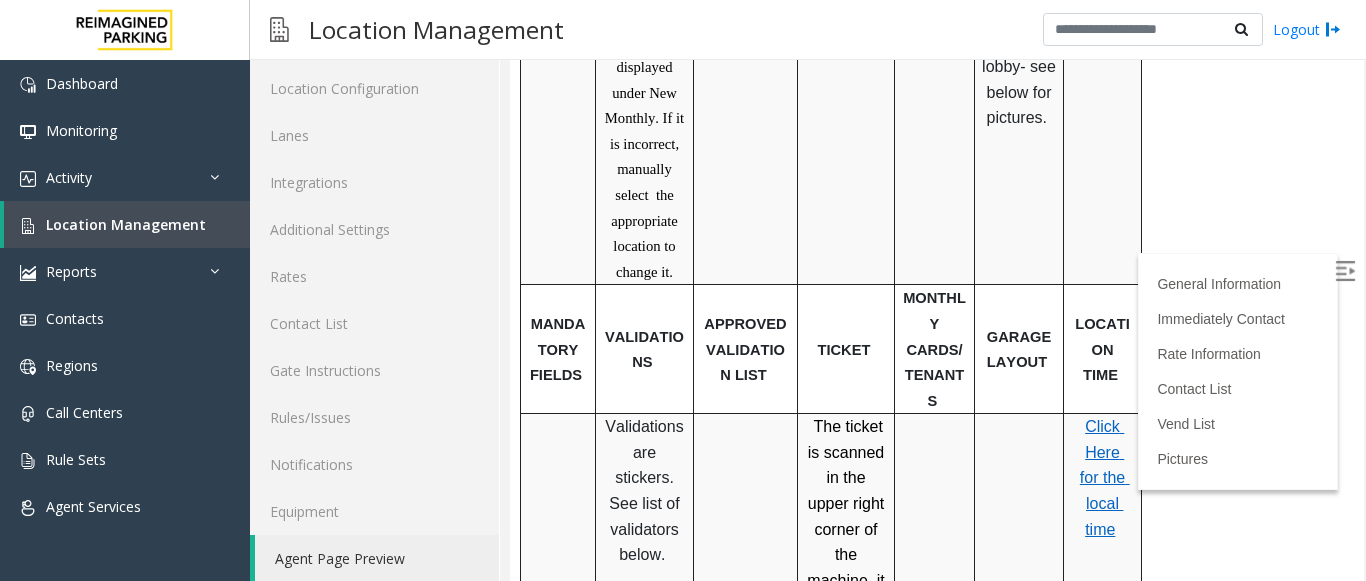 scroll, scrollTop: 1585, scrollLeft: 0, axis: vertical 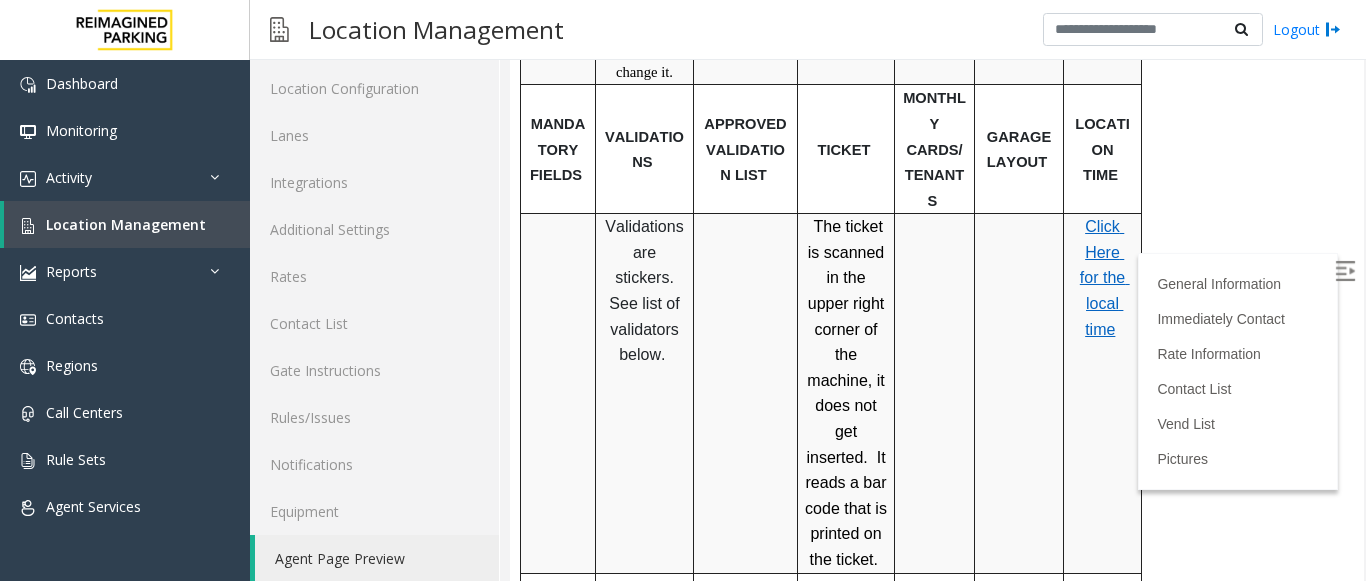 click on "Click Here for the local time" at bounding box center [1105, 277] 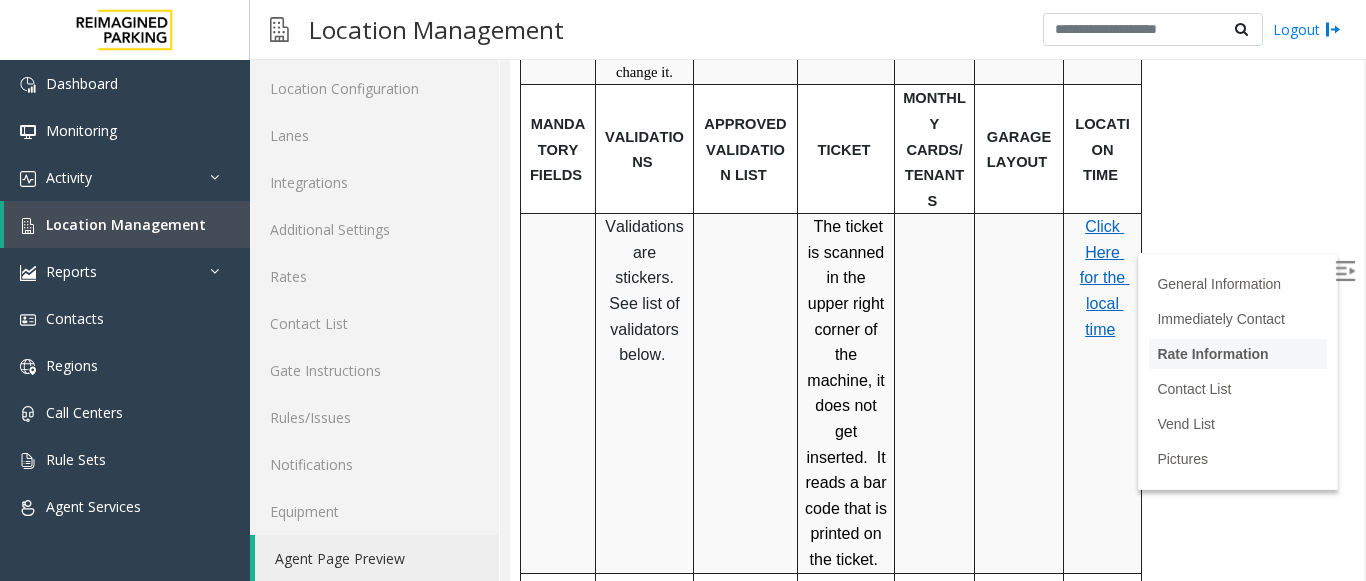 click on "Rate Information" at bounding box center [1212, 354] 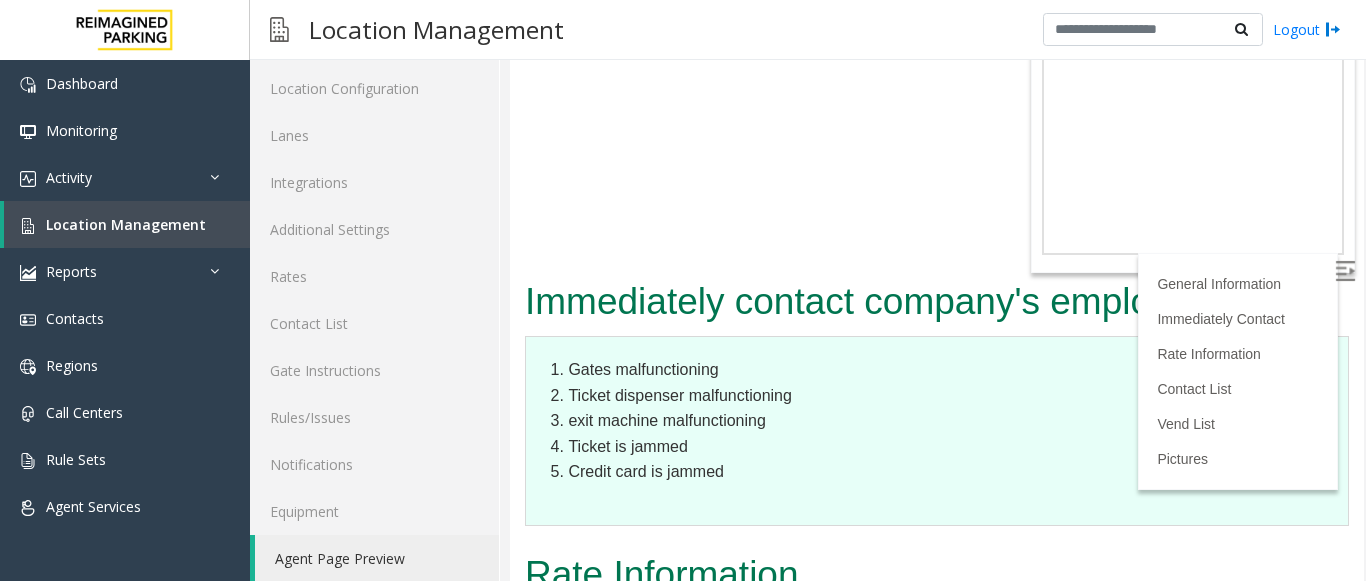 scroll, scrollTop: 3984, scrollLeft: 0, axis: vertical 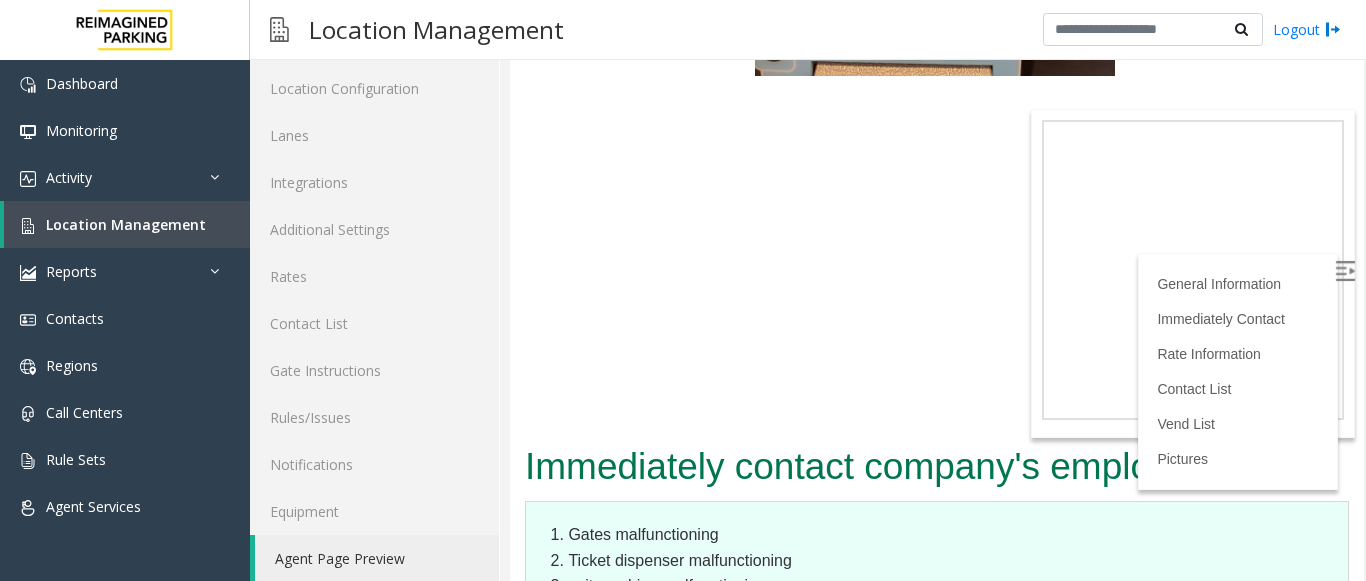 click on "L21063900 - AMLI Downtown (L)
General Information
[STREET_ADDRESS] Updated by [PERSON_NAME] - [DATE] Do not call any MOD overnight, just vend the gates after taking the details. When accessing the server, always verify that the location is displayed under New Monthly. If it is incorrect, manually select  the appropriate location to change it. We do not accept online reservation at this location. If [PERSON_NAME] is saying about the online reservation, that means they are in the wrong garage. Ask them to pay Please go ahead and vend the gate for Amli on 2nd and Amli Downtown customers during the overnight hours (10 PM - 6 AM), making note of the reason. J eremy  should only be contacted if you have an emergency that requires a manager on site .   If a [PERSON_NAME] does not have the money or only has cash    Take the Parkers' personal information (see below) then inform them we will be billing them .  Be sure to take the information first. Then  submit   [PERSON_NAME]" at bounding box center (937, -3656) 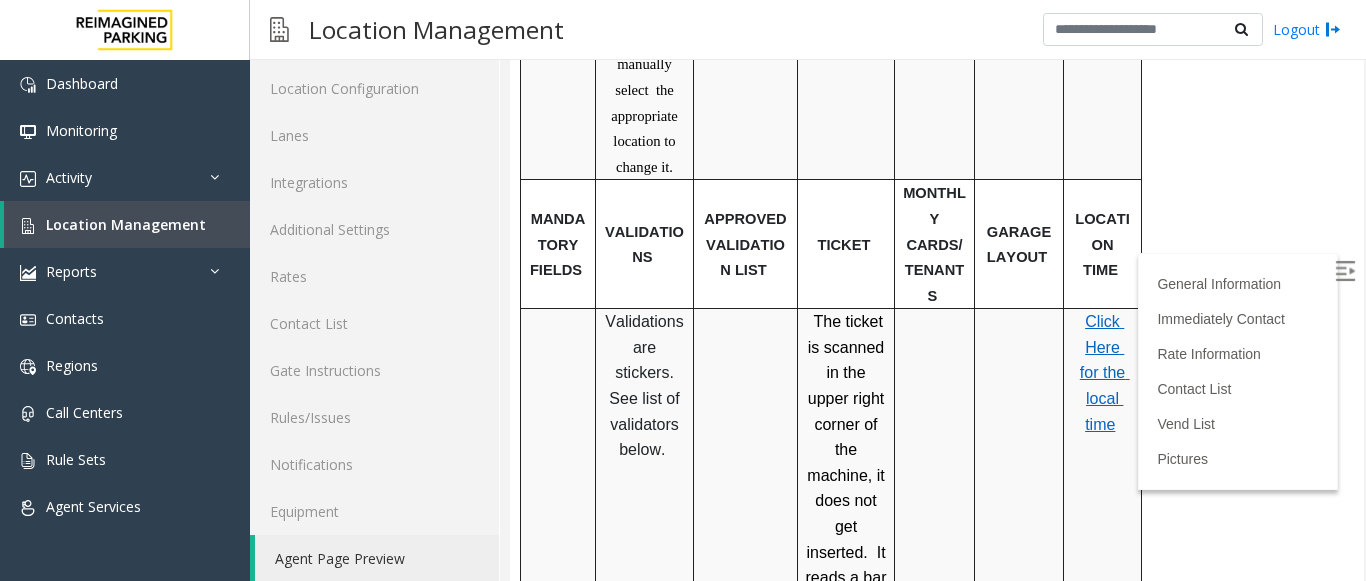 scroll, scrollTop: 1479, scrollLeft: 0, axis: vertical 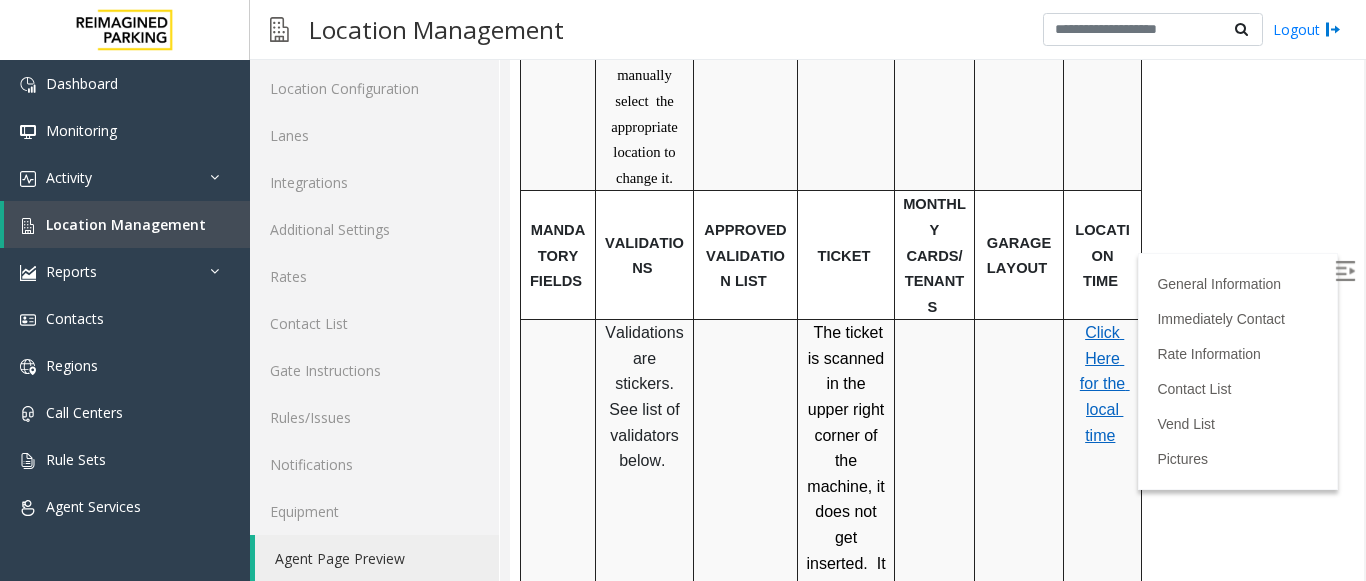 click on "Click Here for the local time" at bounding box center [1105, 383] 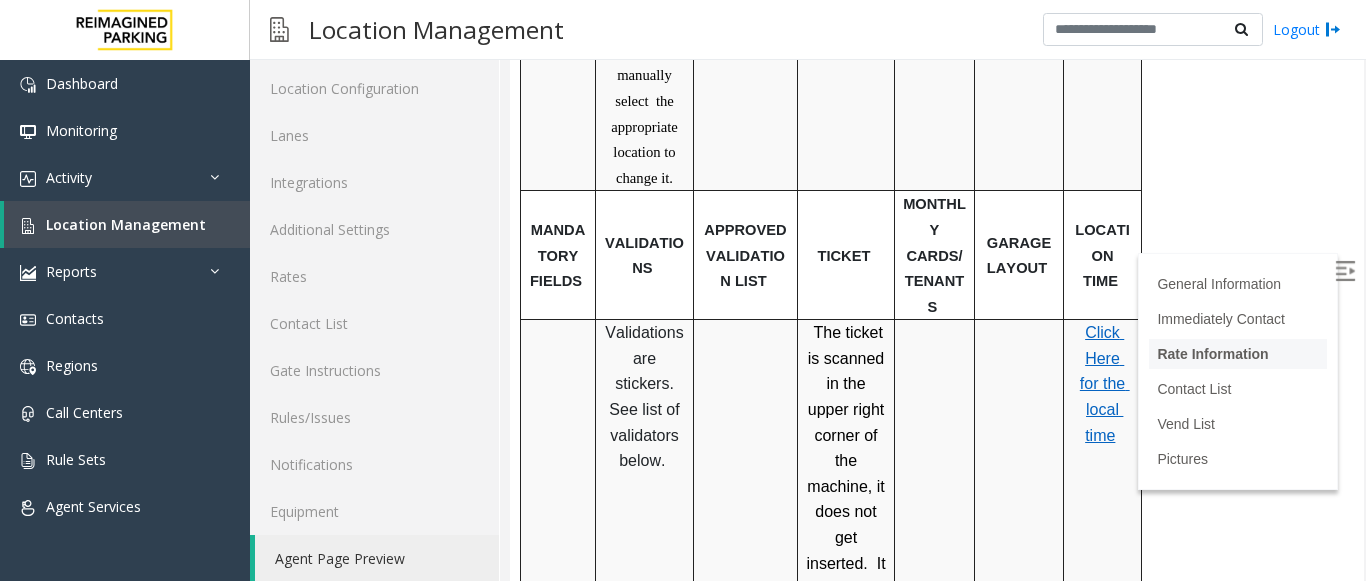 click on "Rate Information" at bounding box center (1212, 354) 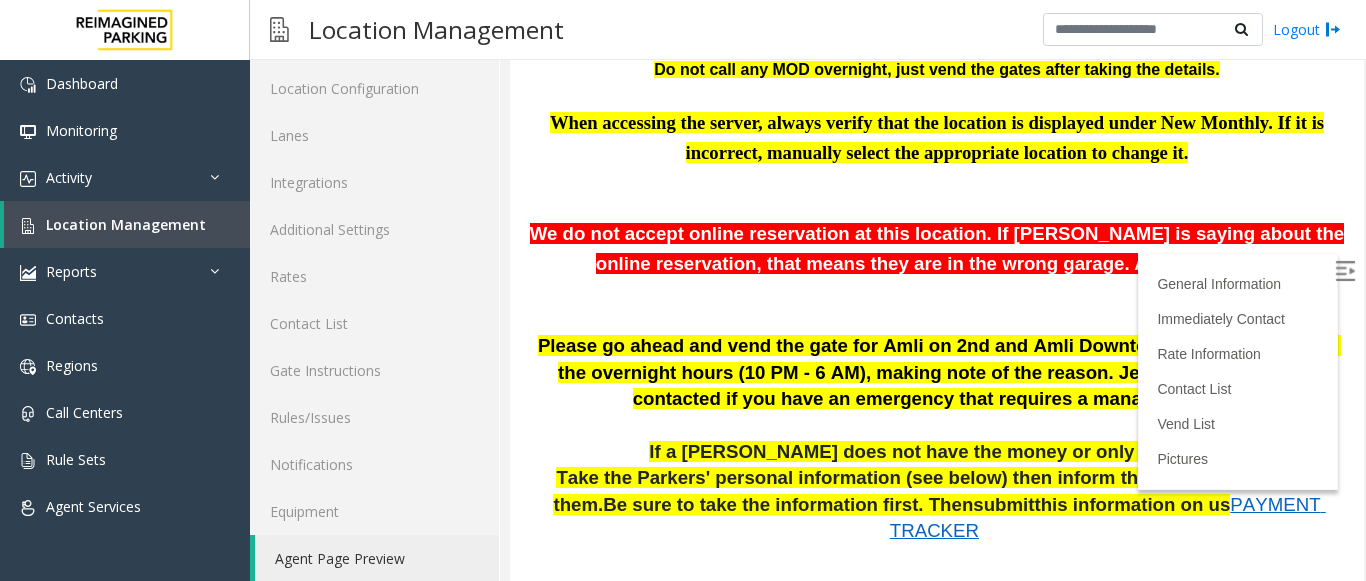 scroll, scrollTop: 184, scrollLeft: 0, axis: vertical 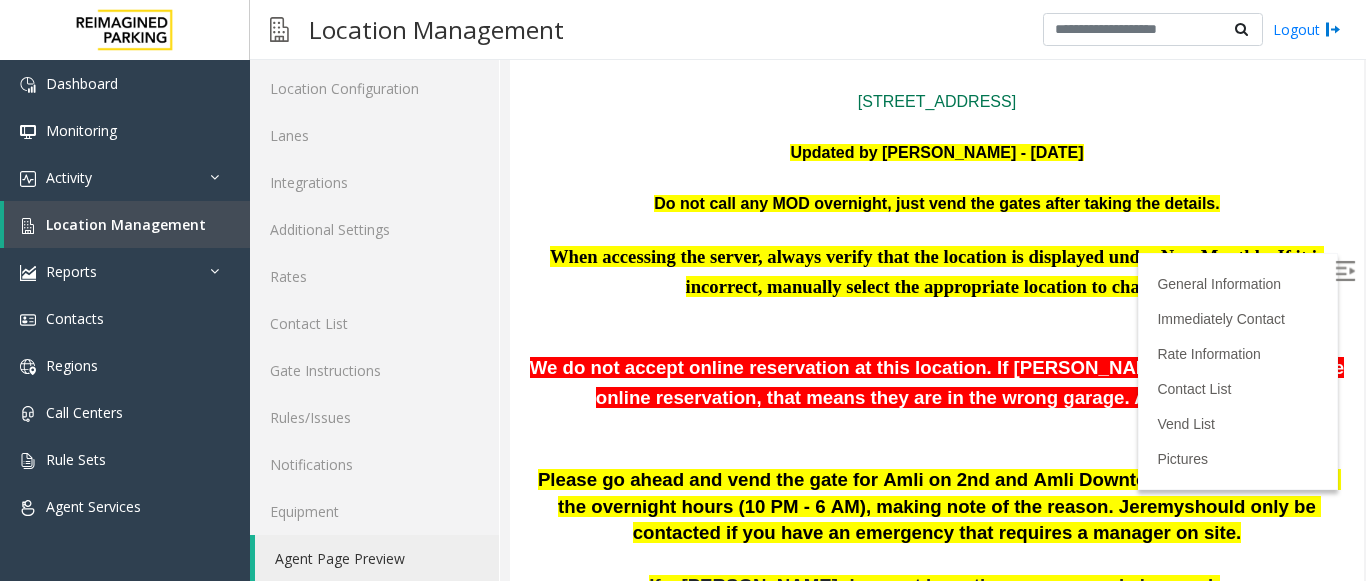 click at bounding box center (1345, 271) 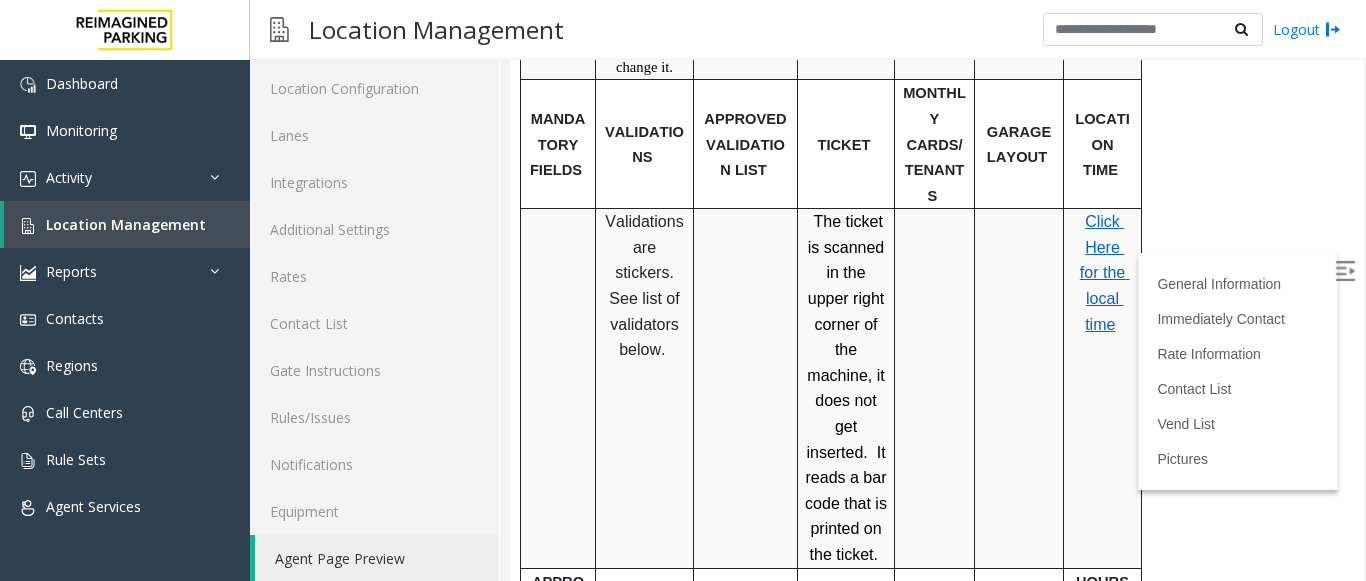 scroll, scrollTop: 1600, scrollLeft: 0, axis: vertical 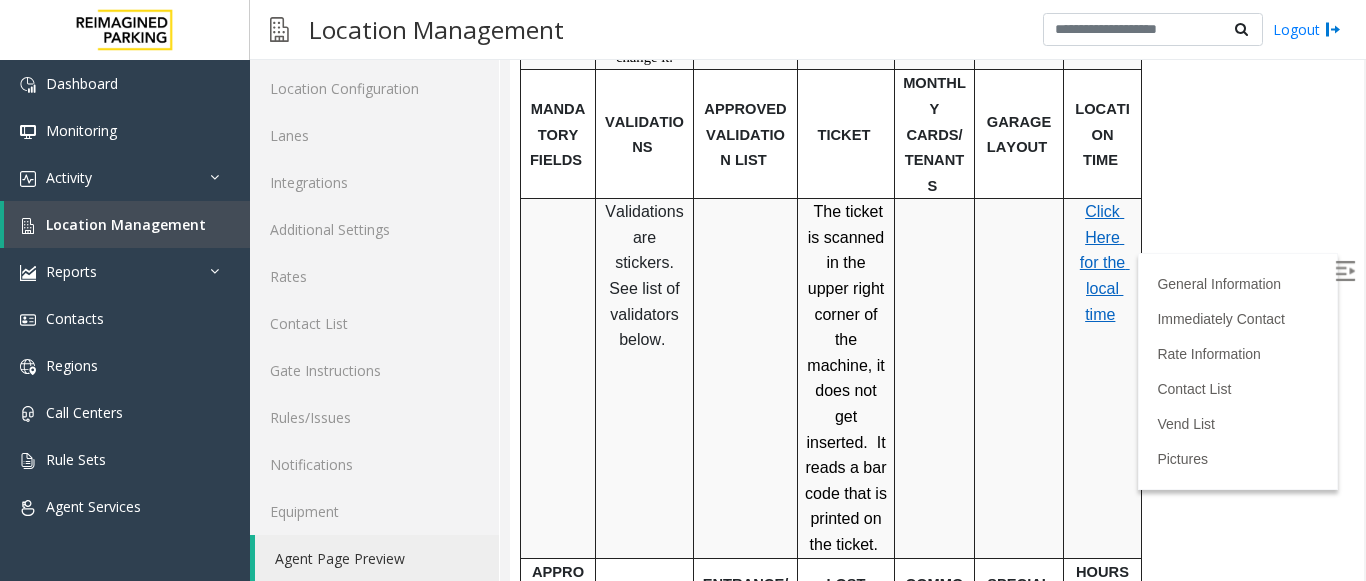 drag, startPoint x: 1331, startPoint y: 250, endPoint x: 1337, endPoint y: 294, distance: 44.407207 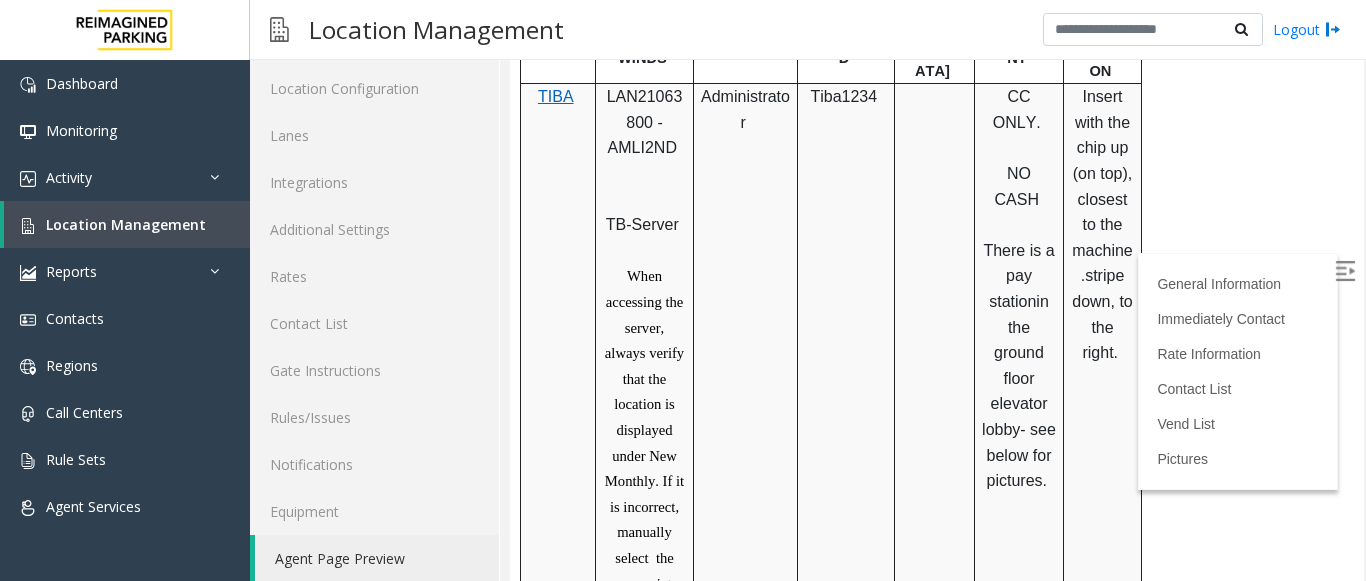 scroll, scrollTop: 988, scrollLeft: 0, axis: vertical 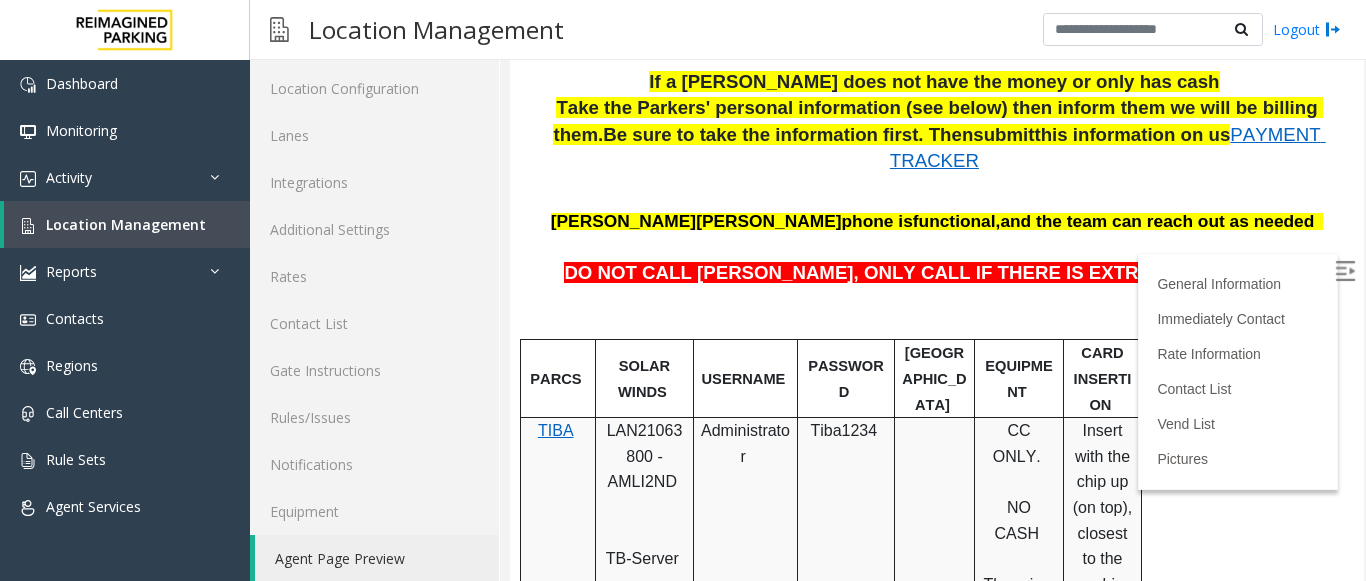 click at bounding box center (1345, 271) 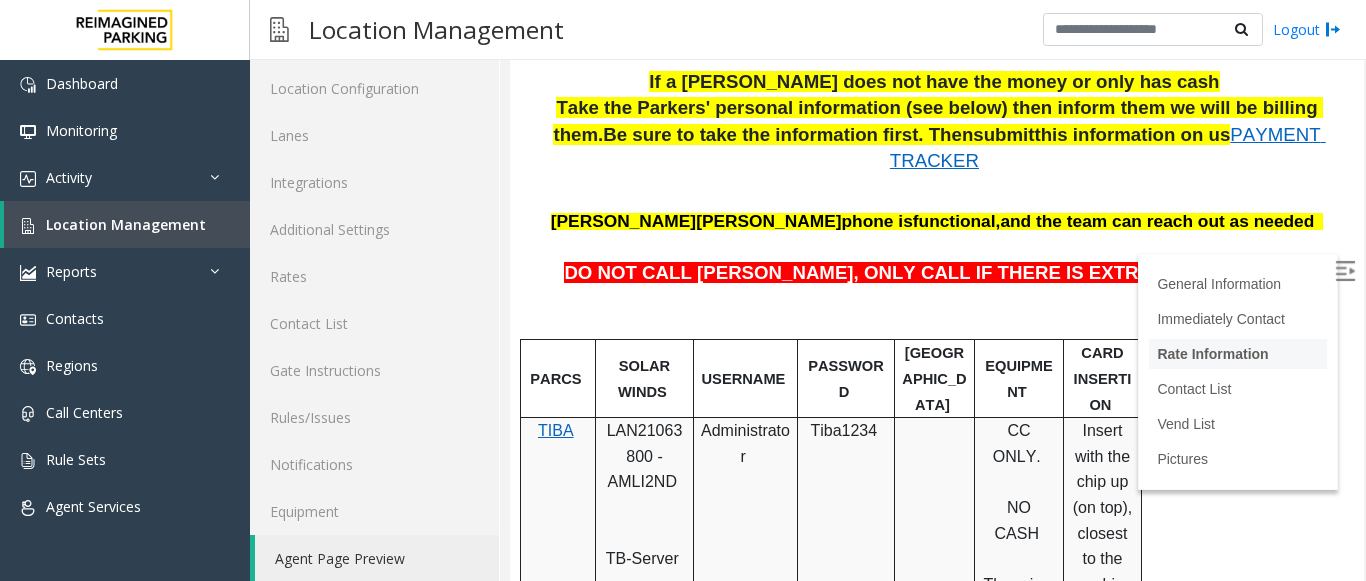 click on "Rate Information" at bounding box center (1212, 354) 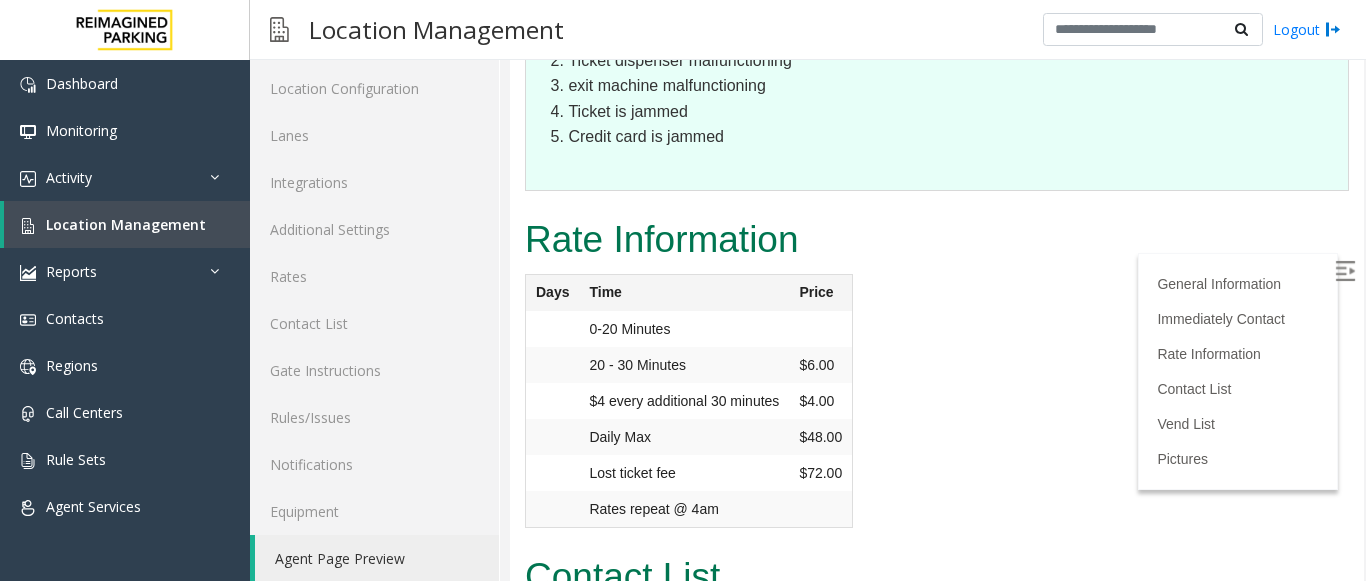 click at bounding box center [1345, 271] 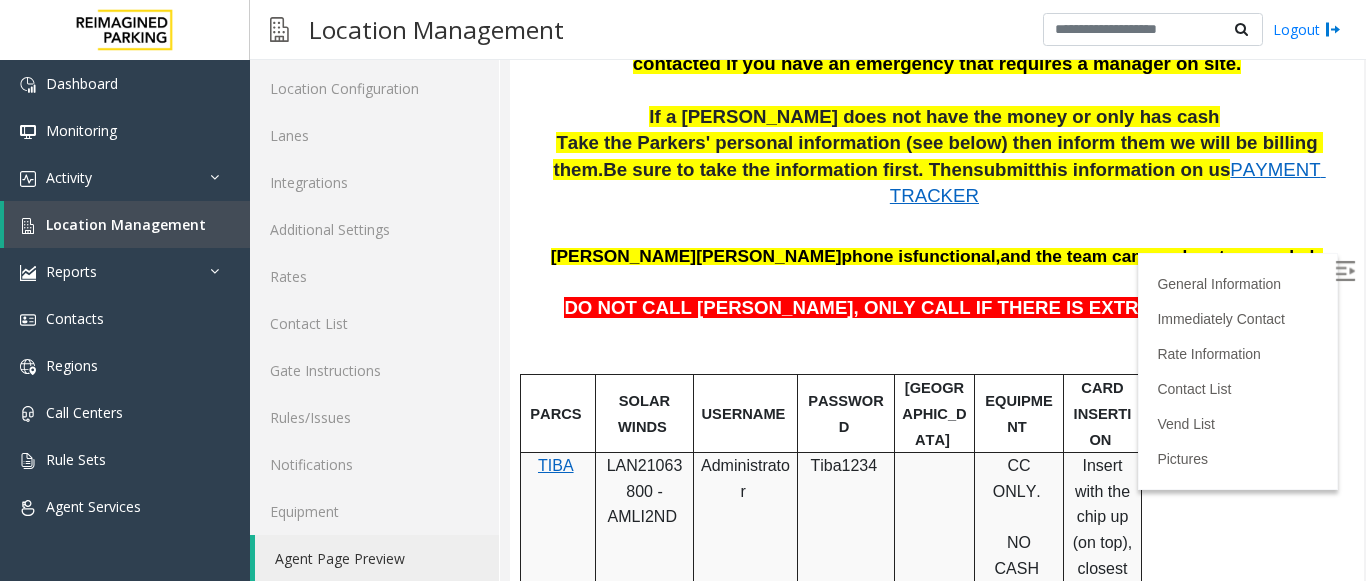 scroll, scrollTop: 664, scrollLeft: 0, axis: vertical 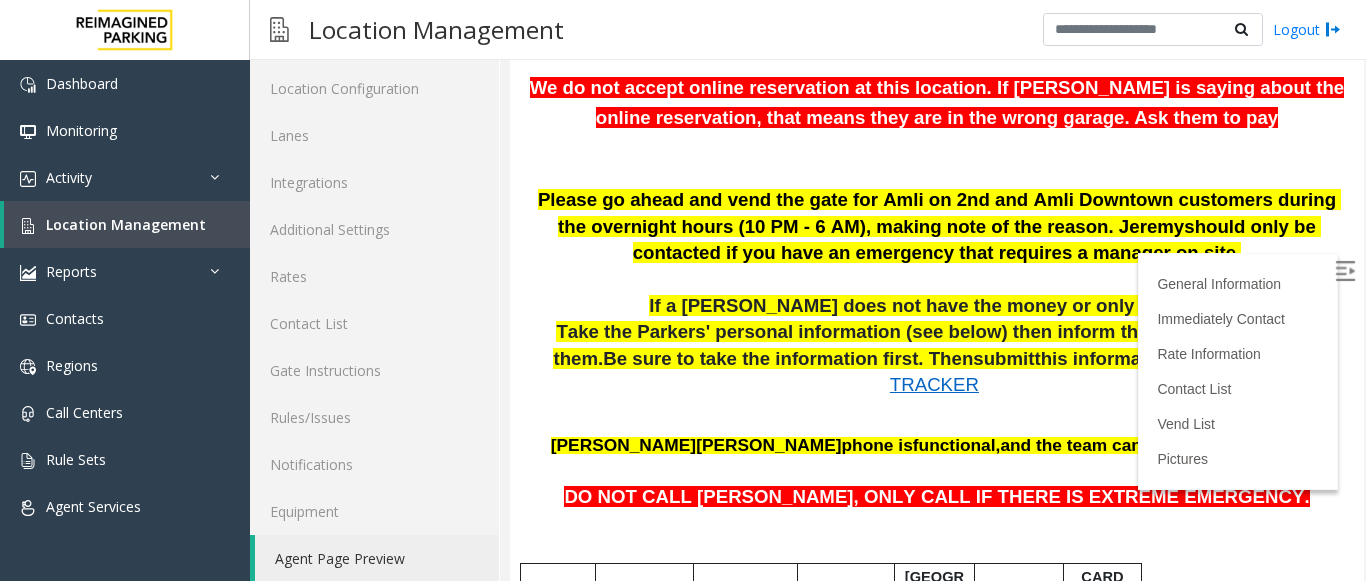 click on "Location Management Logout" at bounding box center (808, 30) 